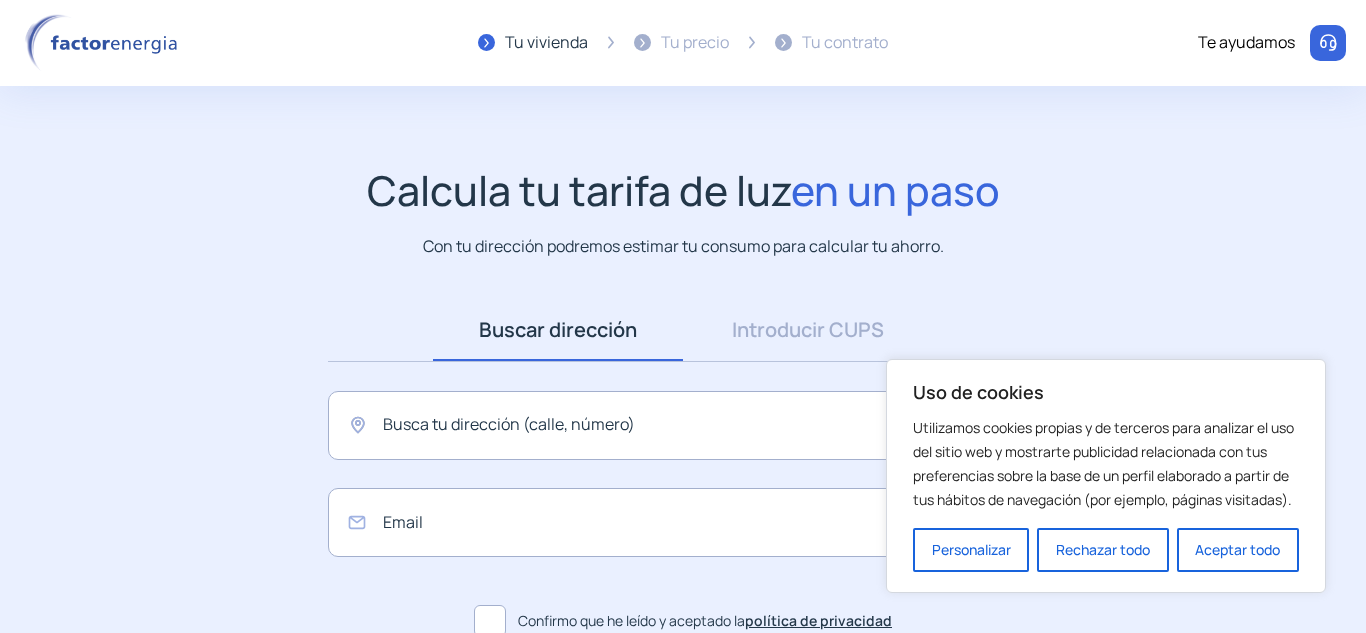 scroll, scrollTop: 0, scrollLeft: 0, axis: both 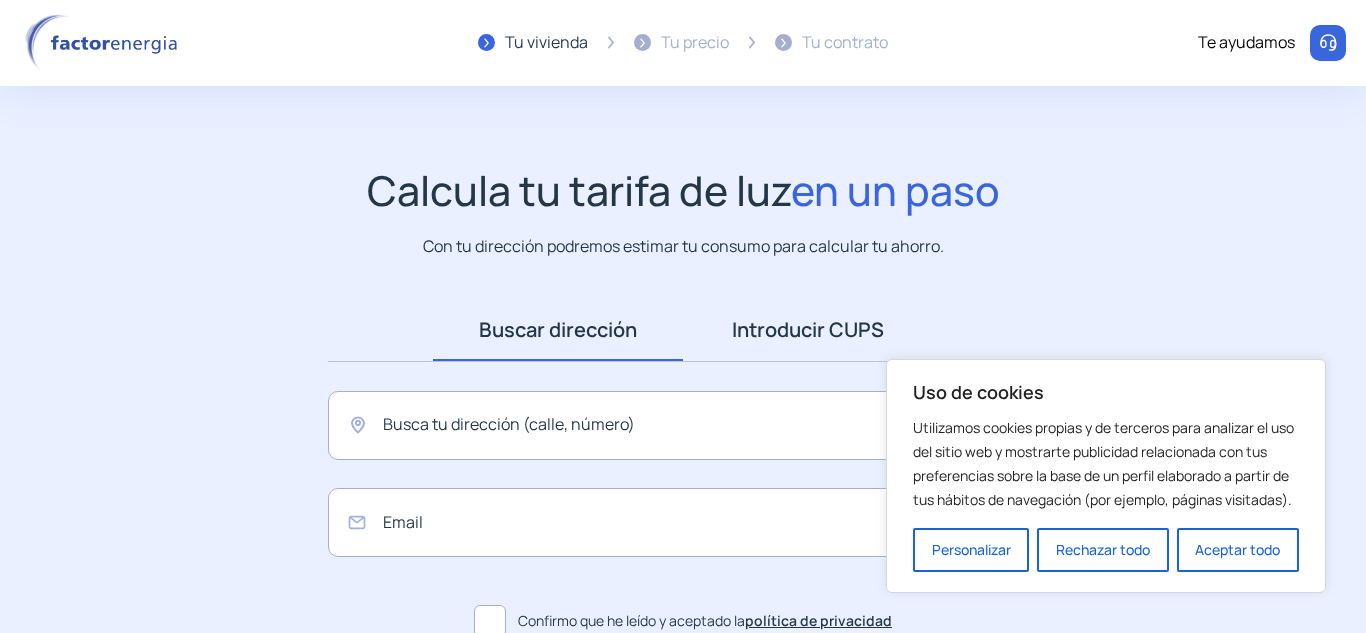 click on "Introducir CUPS" at bounding box center (808, 330) 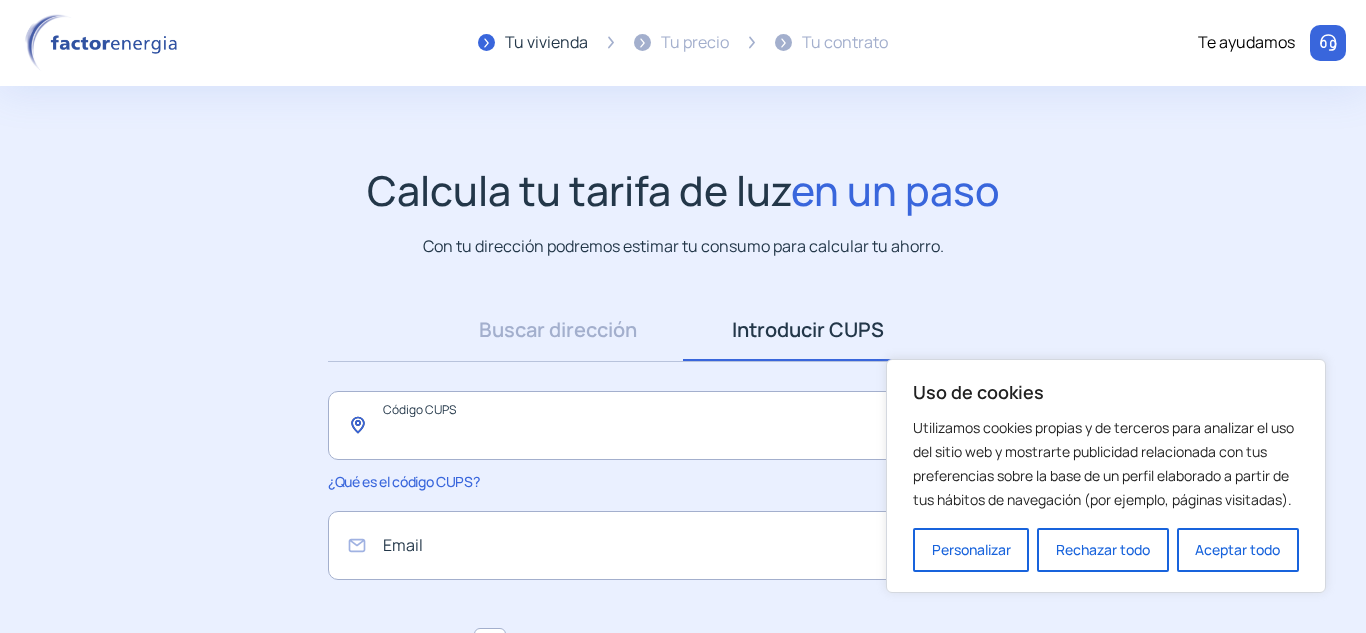 click 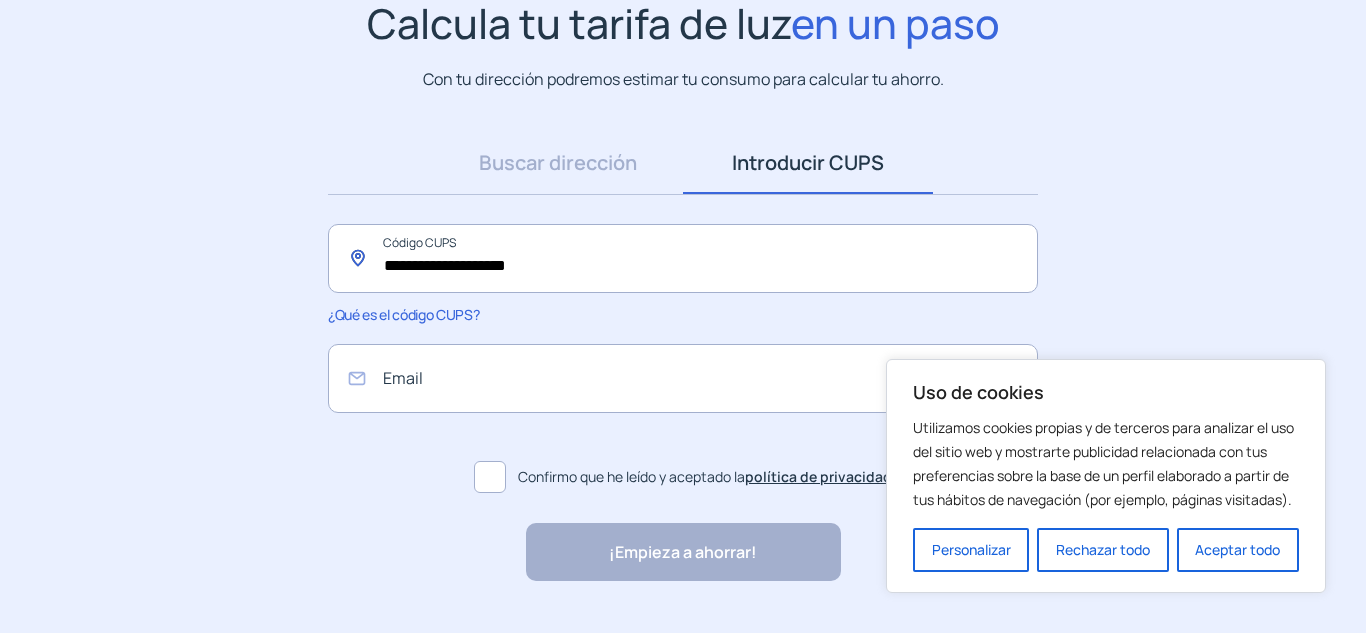 scroll, scrollTop: 215, scrollLeft: 0, axis: vertical 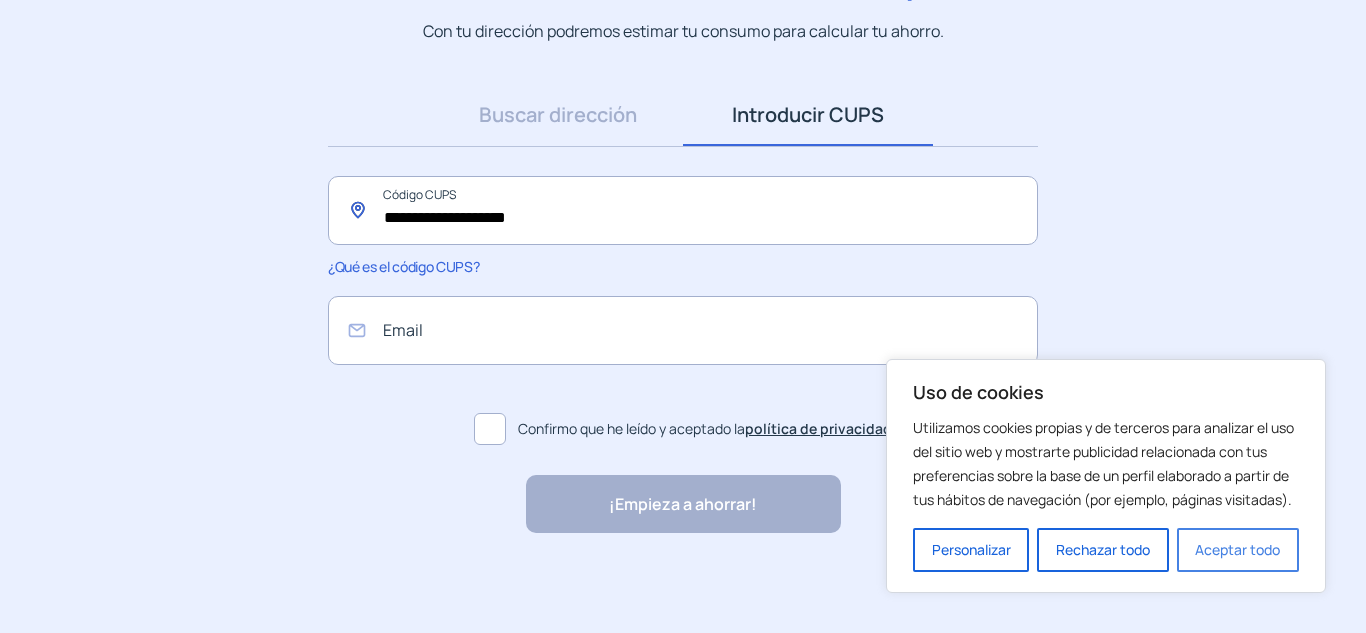 type on "**********" 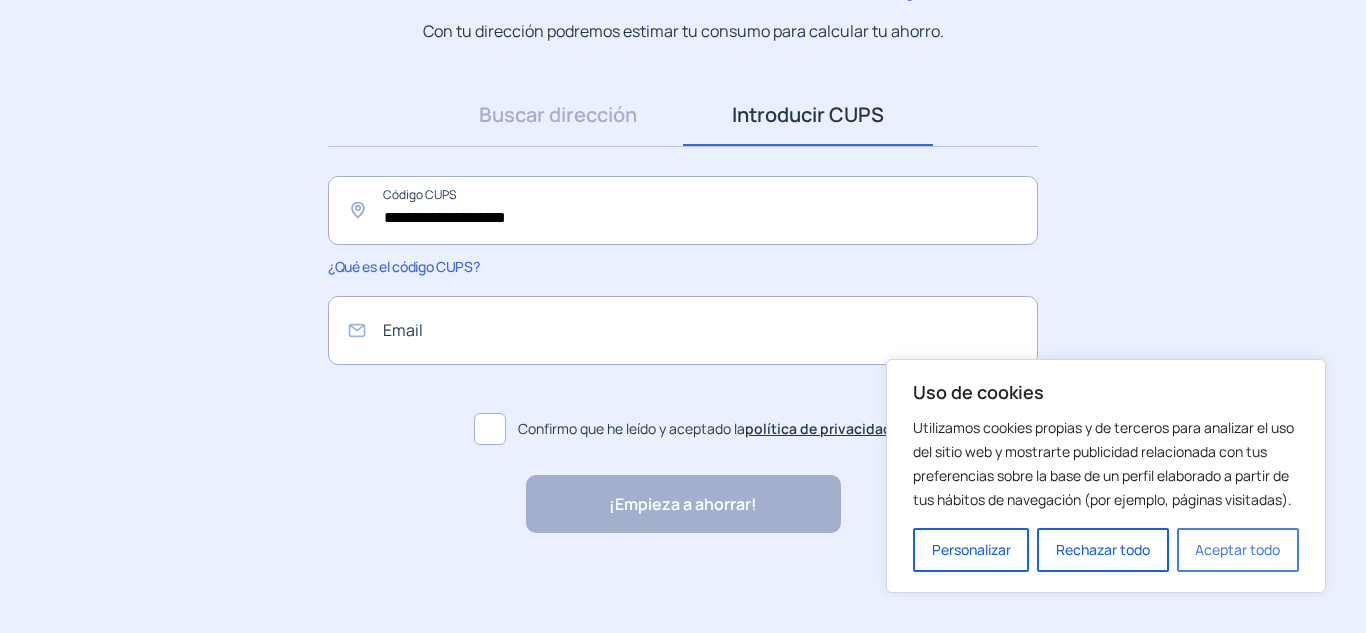 click on "Aceptar todo" at bounding box center (1238, 550) 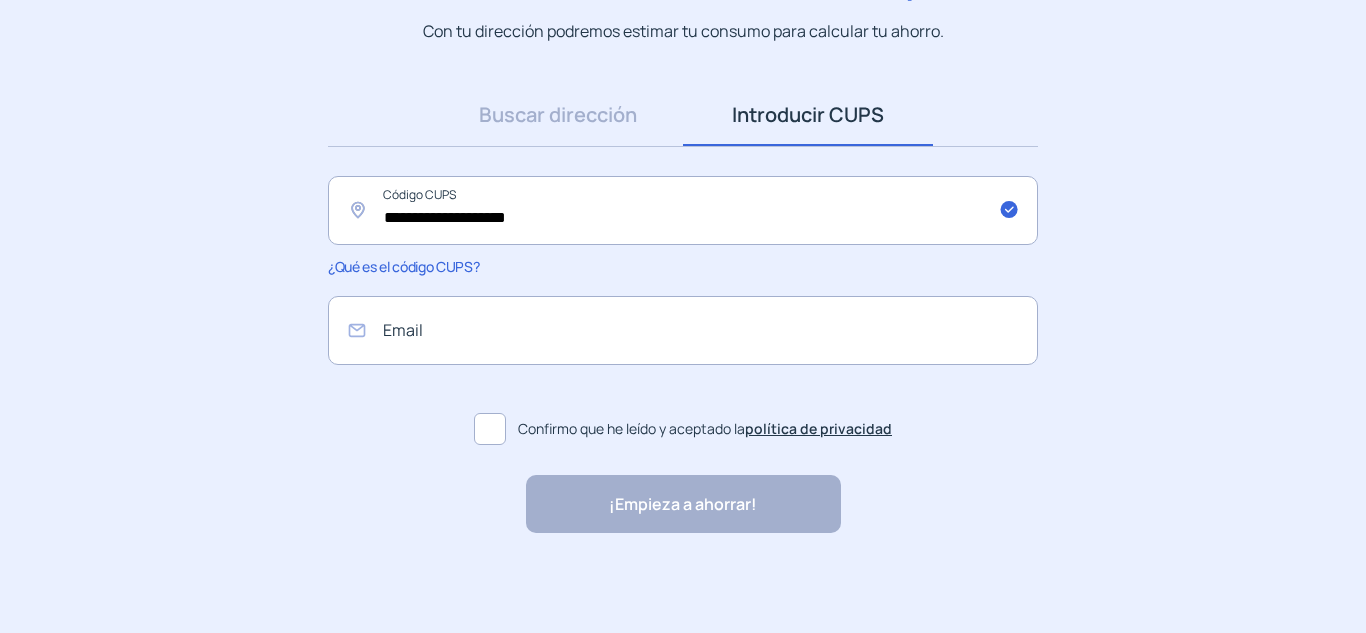 click 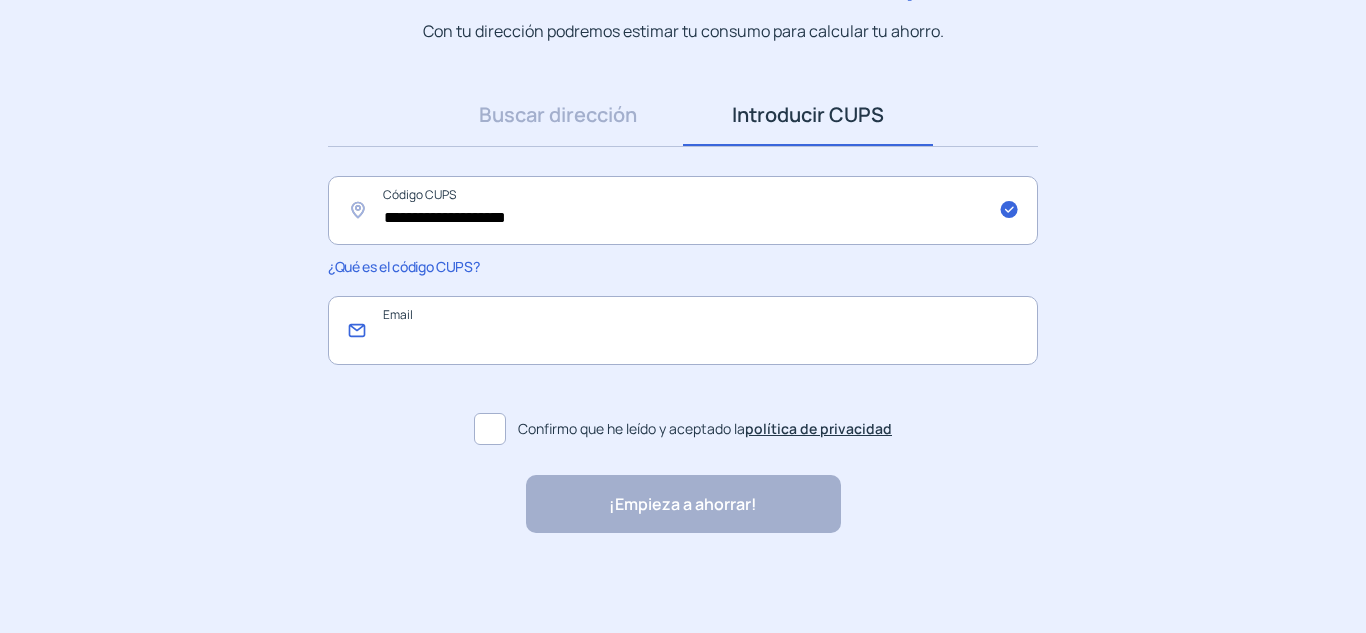 click 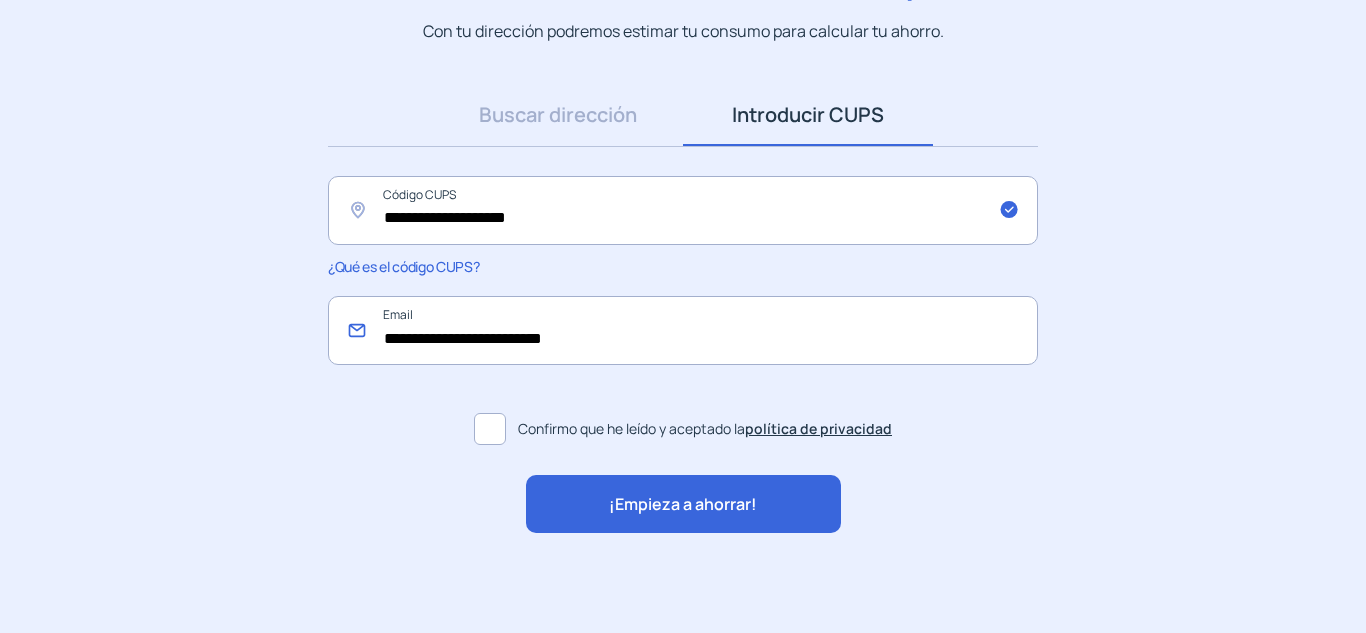 type on "**********" 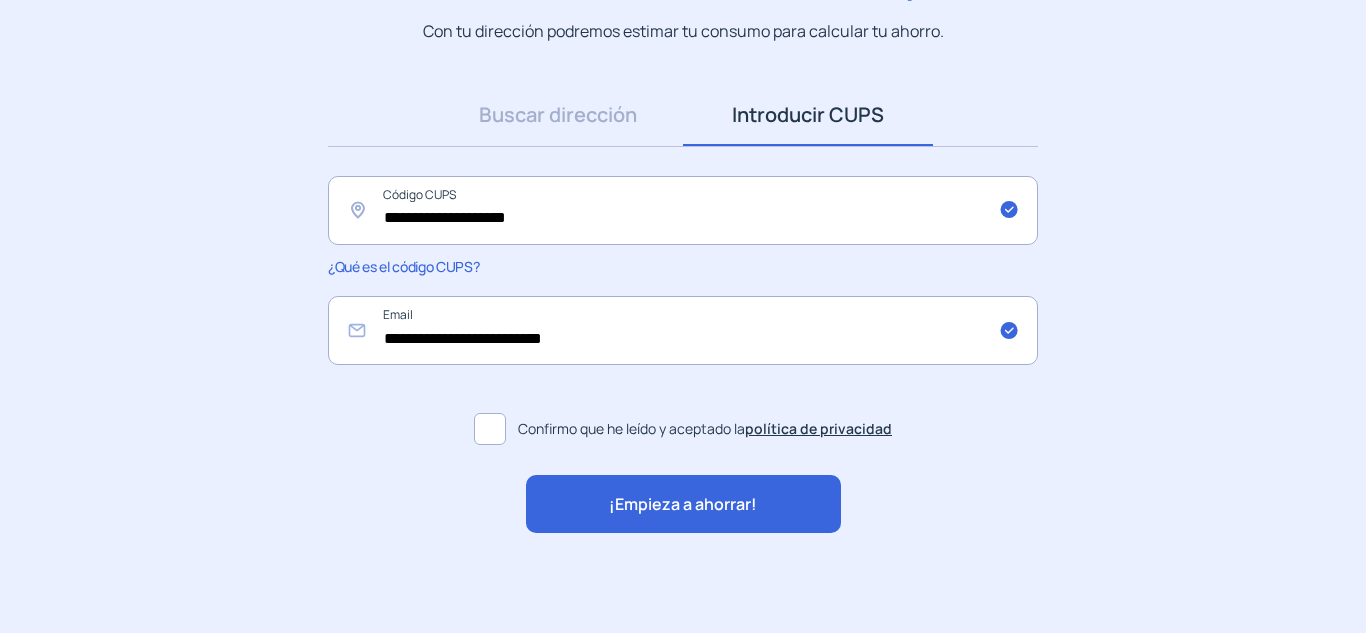 click on "¡Empieza a ahorrar!" 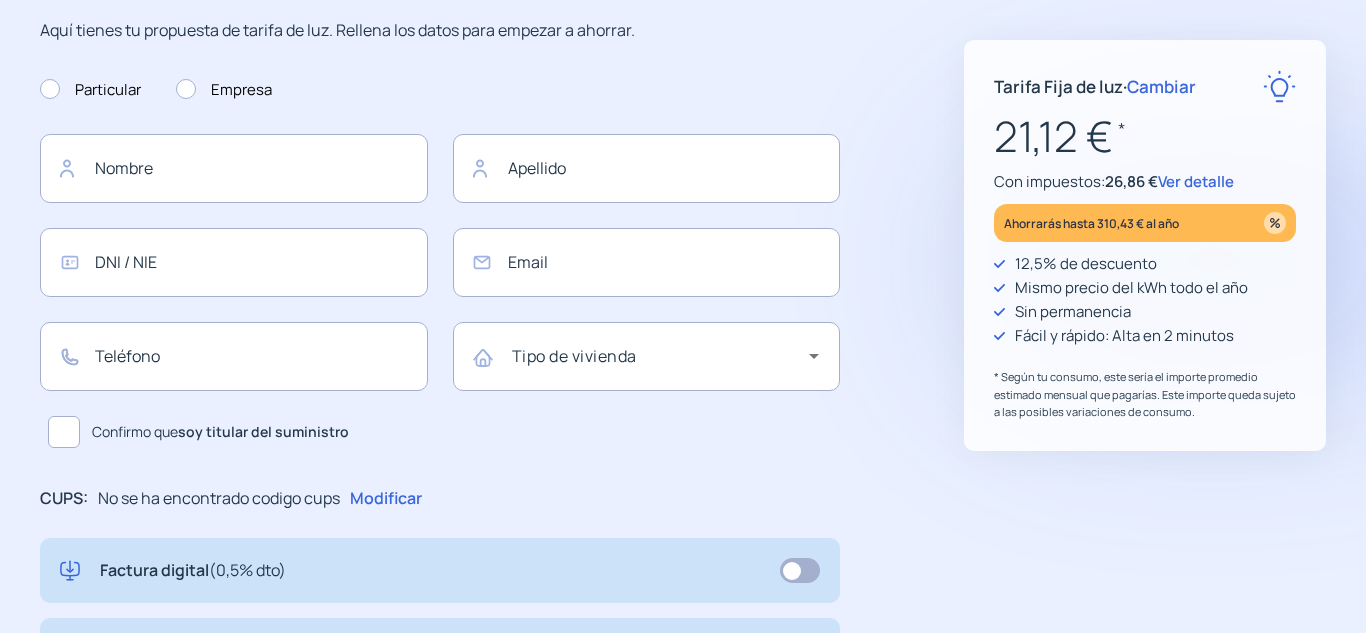type on "**********" 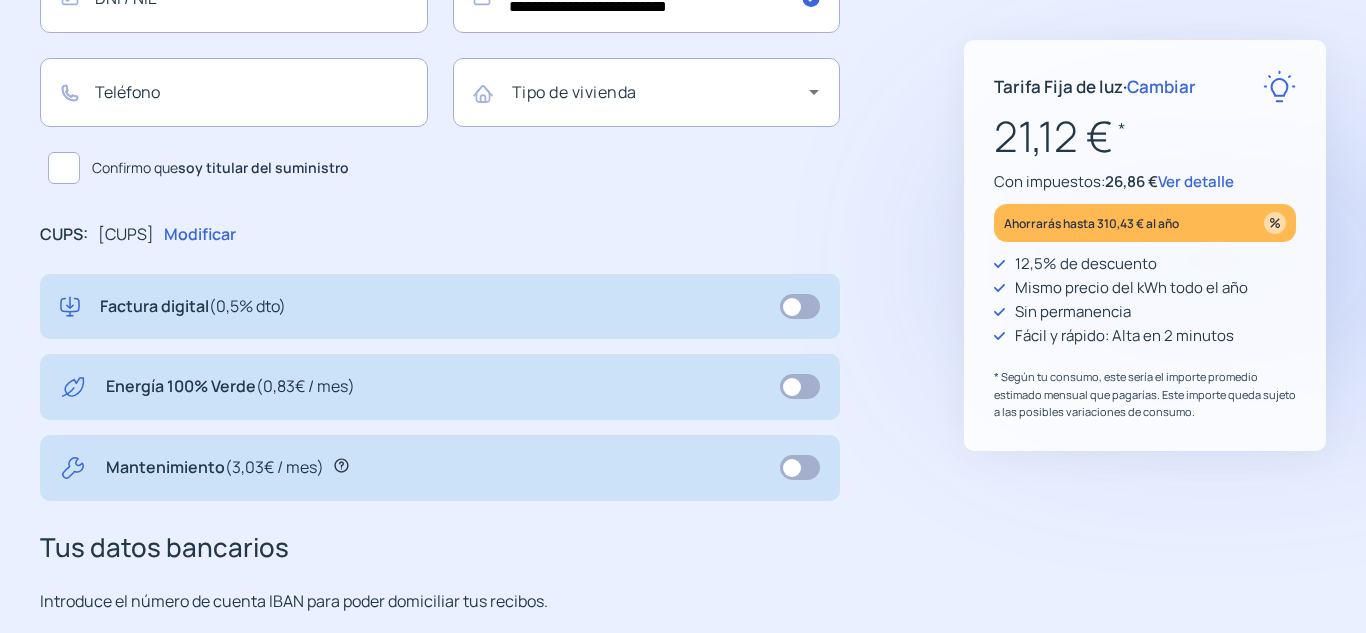 scroll, scrollTop: 700, scrollLeft: 0, axis: vertical 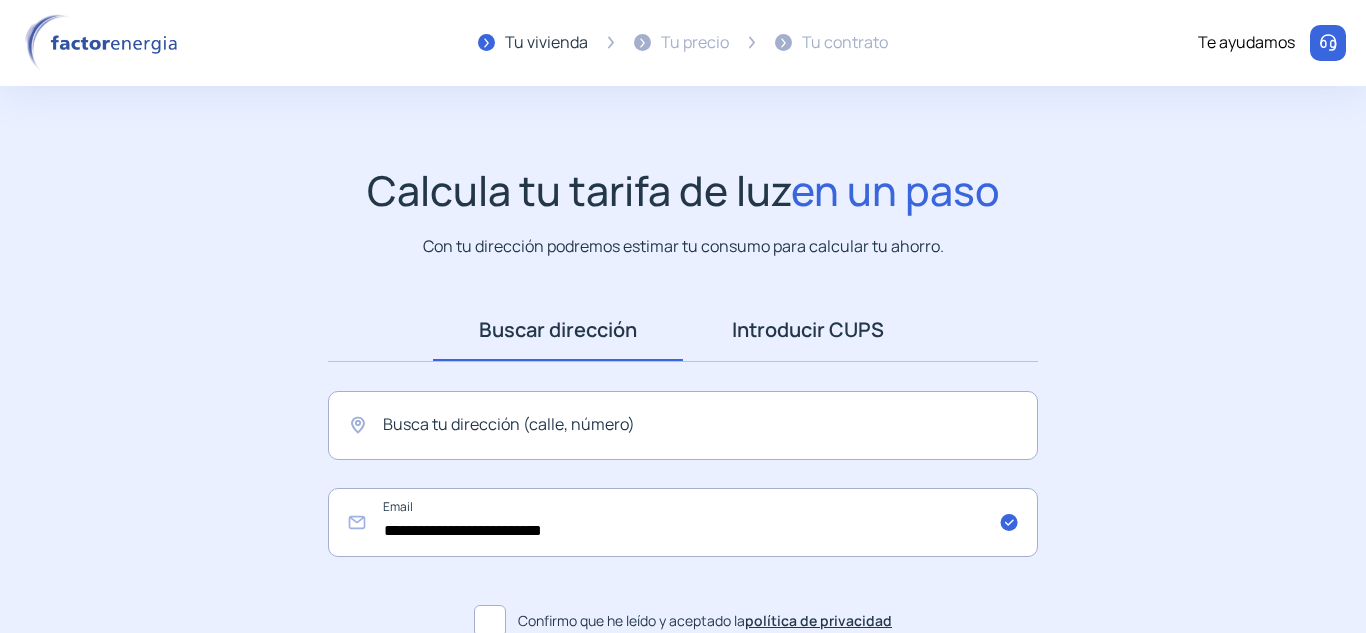 click on "Introducir CUPS" at bounding box center [808, 330] 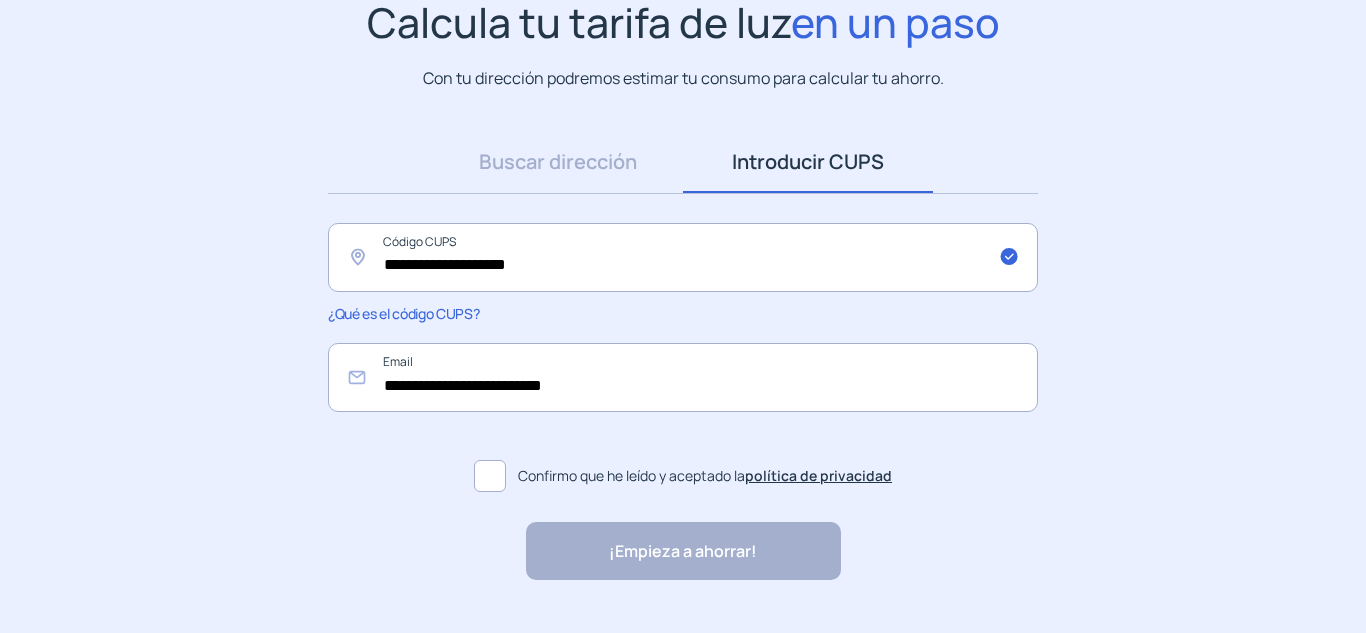 scroll, scrollTop: 215, scrollLeft: 0, axis: vertical 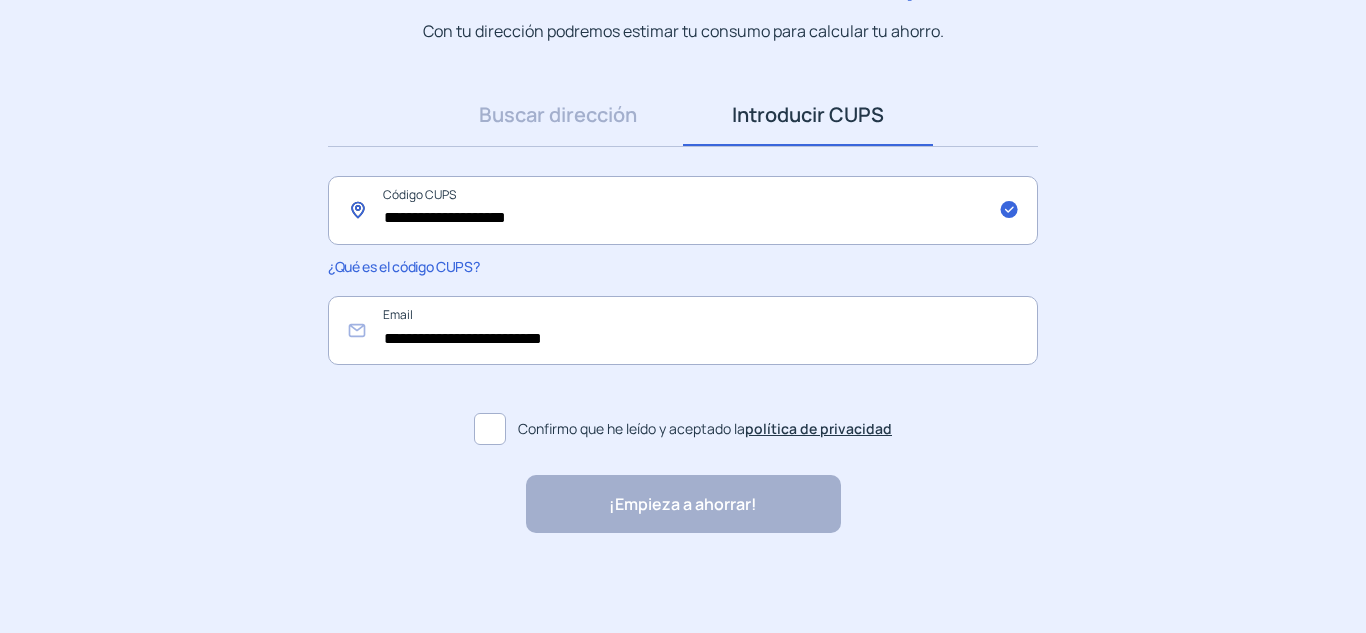 drag, startPoint x: 519, startPoint y: 222, endPoint x: 264, endPoint y: 226, distance: 255.03137 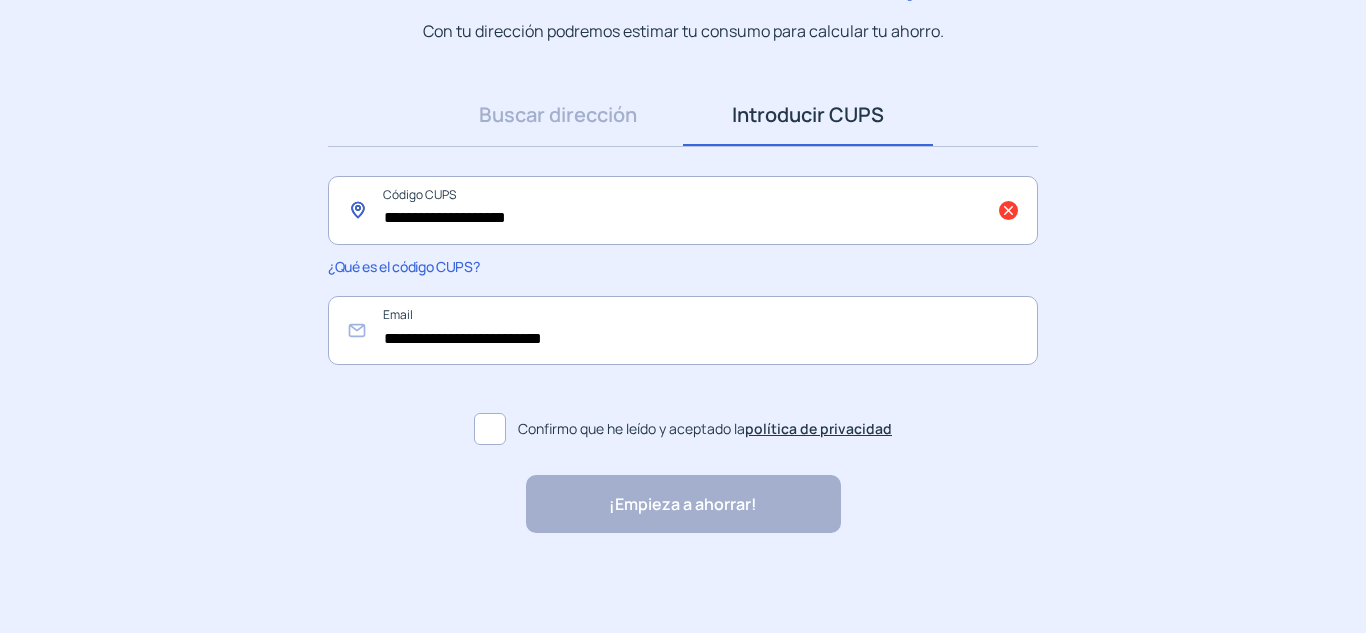 scroll, scrollTop: 0, scrollLeft: 0, axis: both 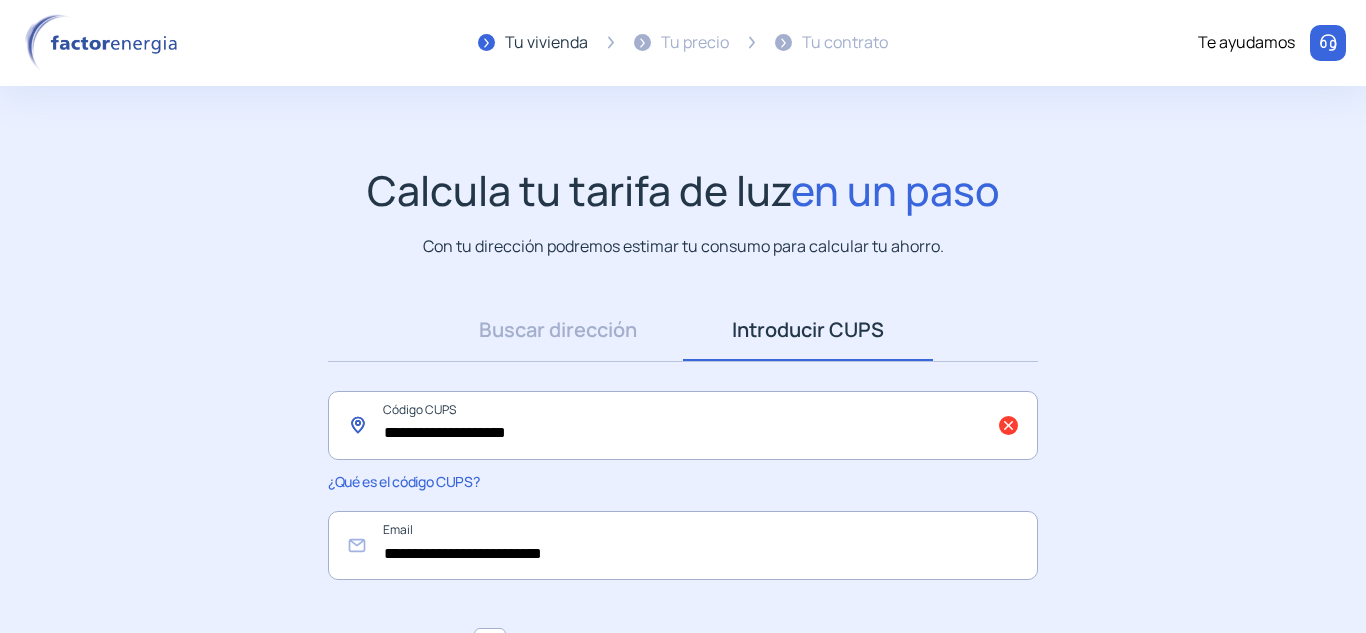 type on "**********" 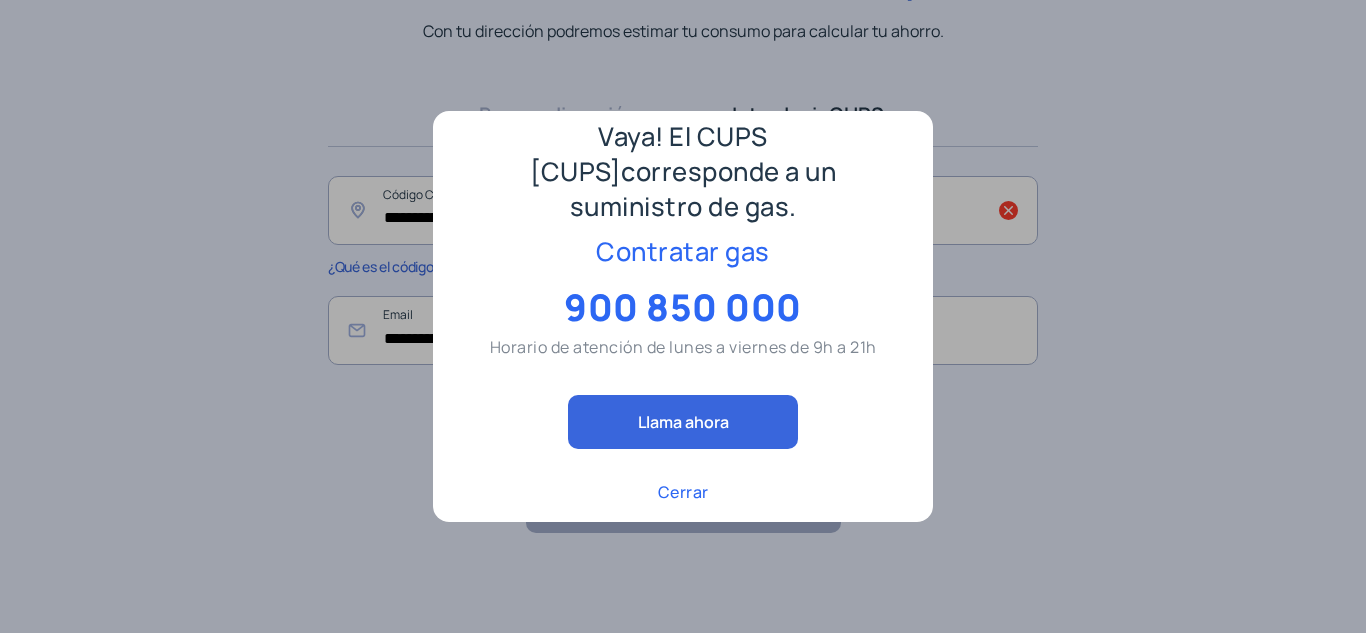 scroll, scrollTop: 159, scrollLeft: 0, axis: vertical 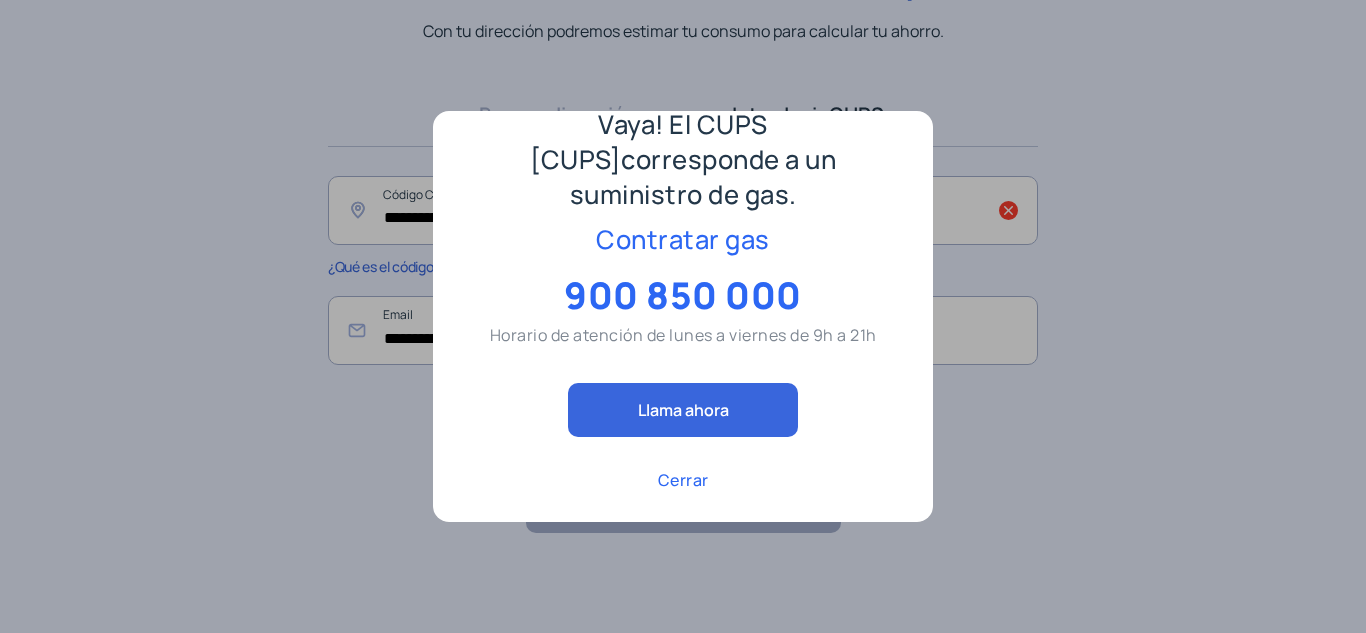 click on "Contratar gas" at bounding box center (683, 239) 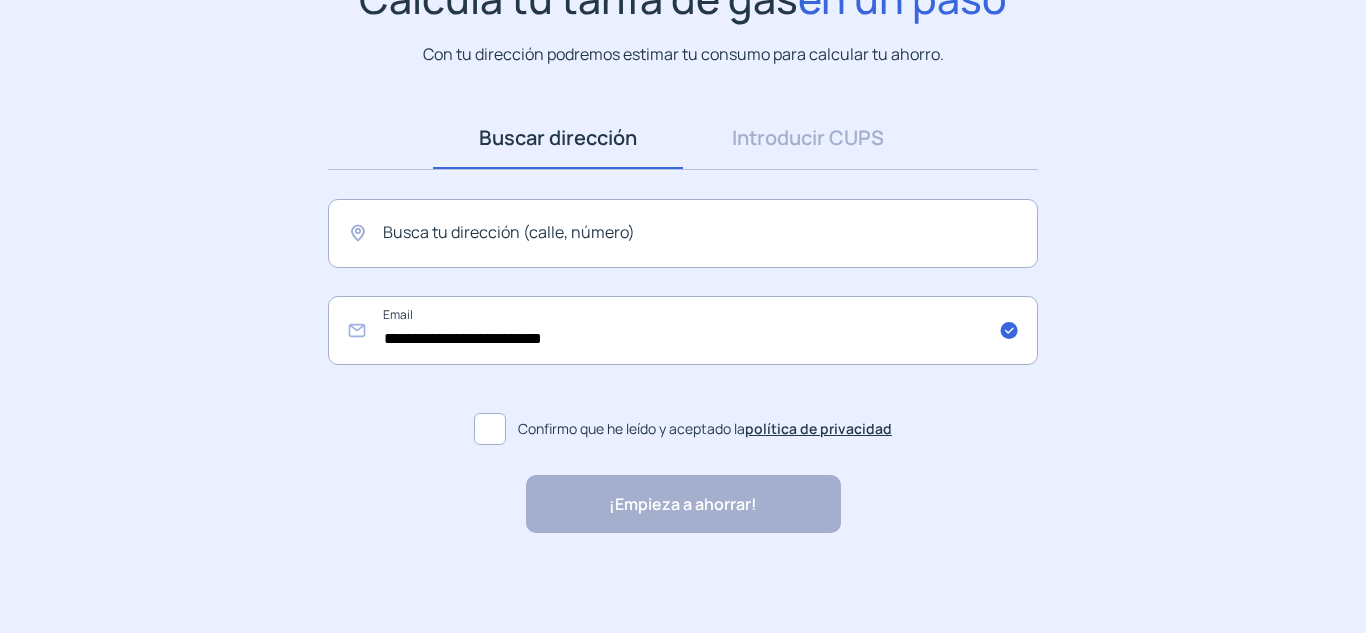 scroll, scrollTop: 0, scrollLeft: 0, axis: both 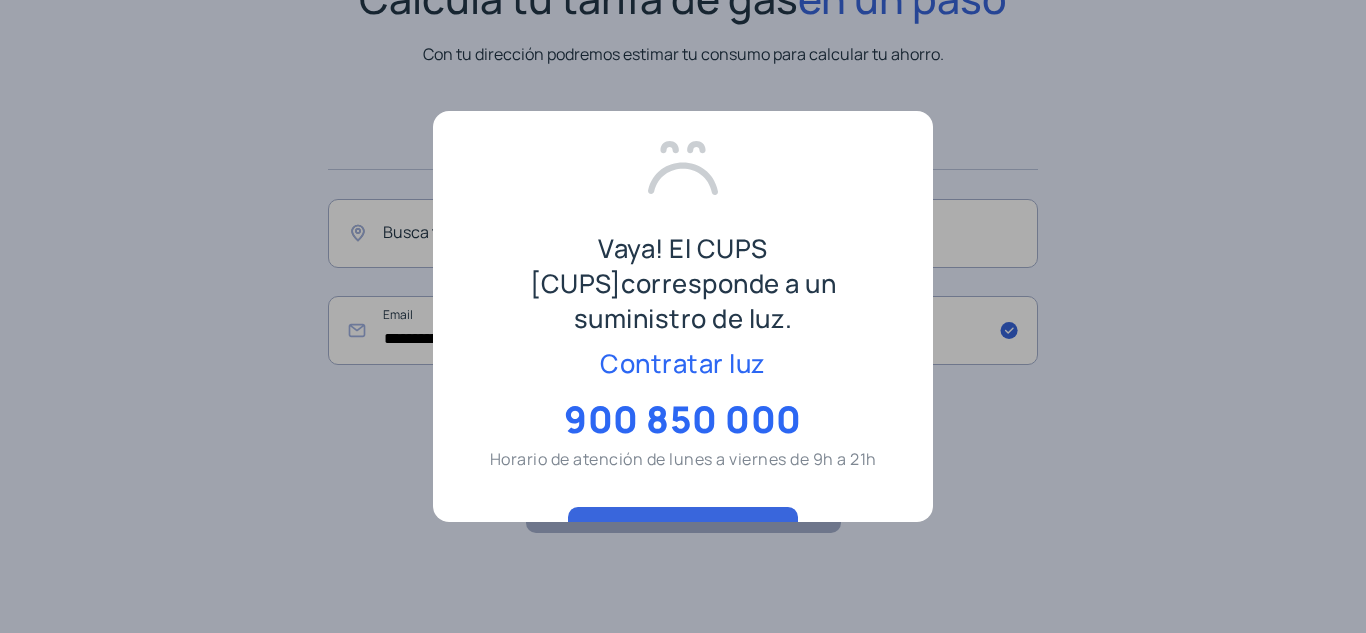 drag, startPoint x: 1040, startPoint y: 407, endPoint x: 974, endPoint y: 407, distance: 66 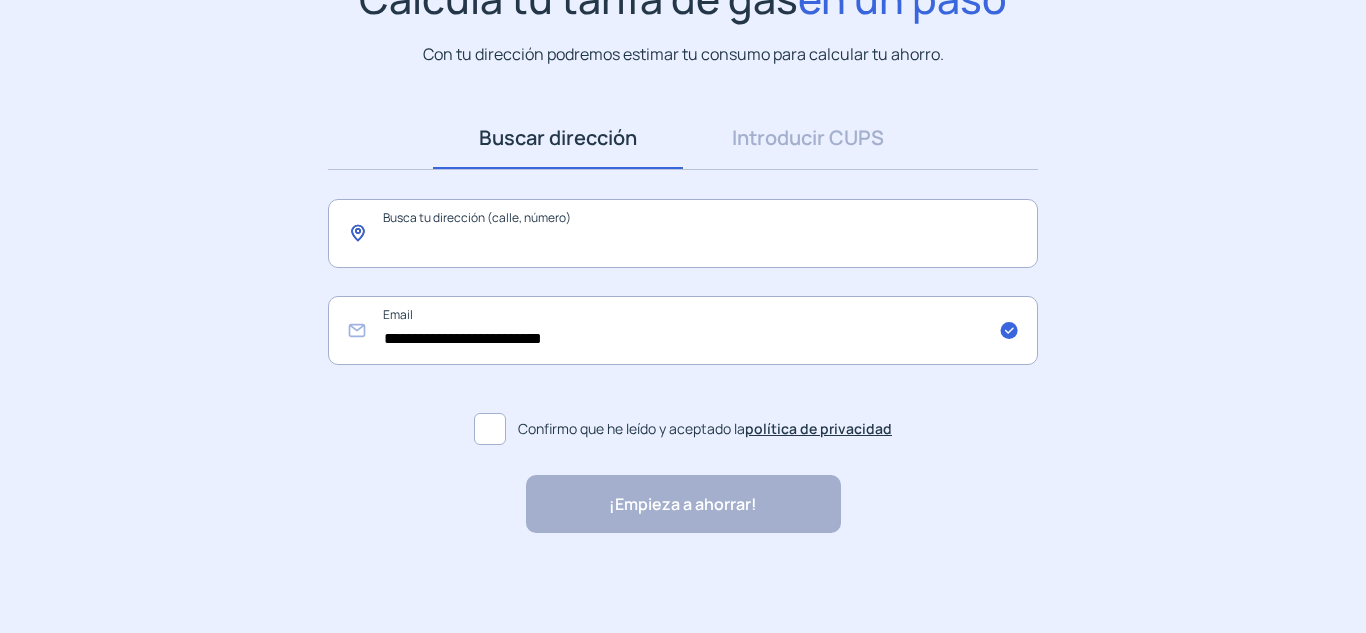 click 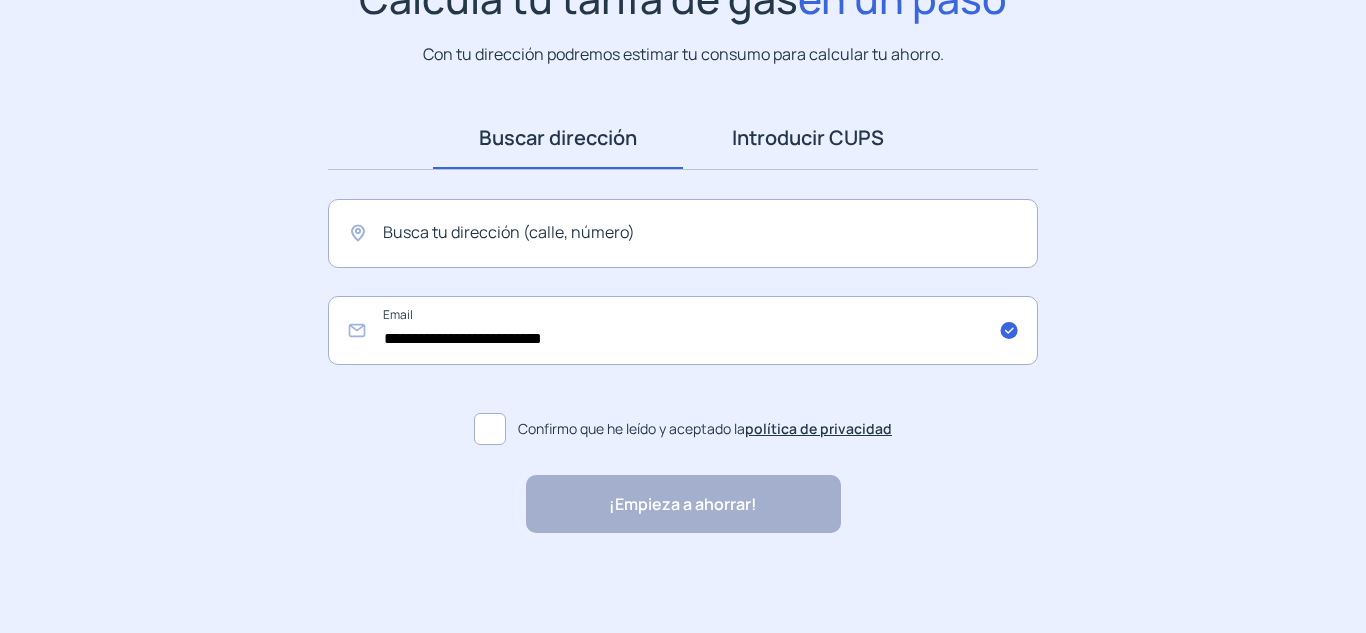 click on "Introducir CUPS" at bounding box center [808, 138] 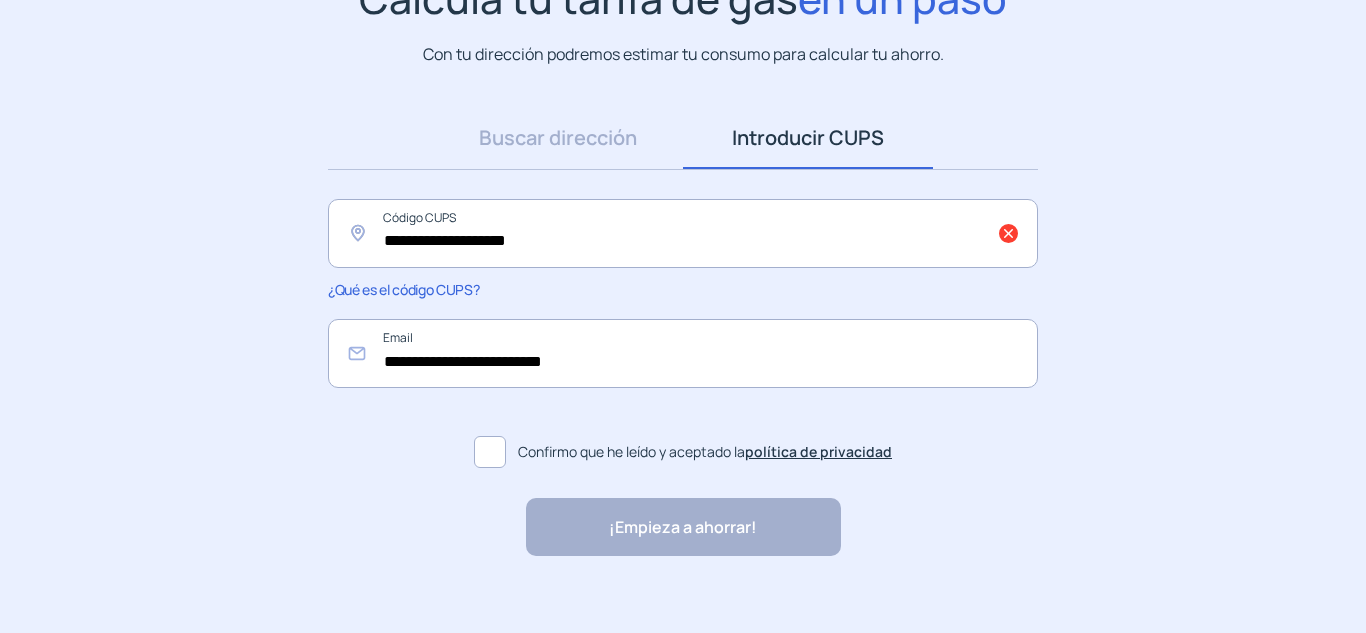 scroll, scrollTop: 0, scrollLeft: 0, axis: both 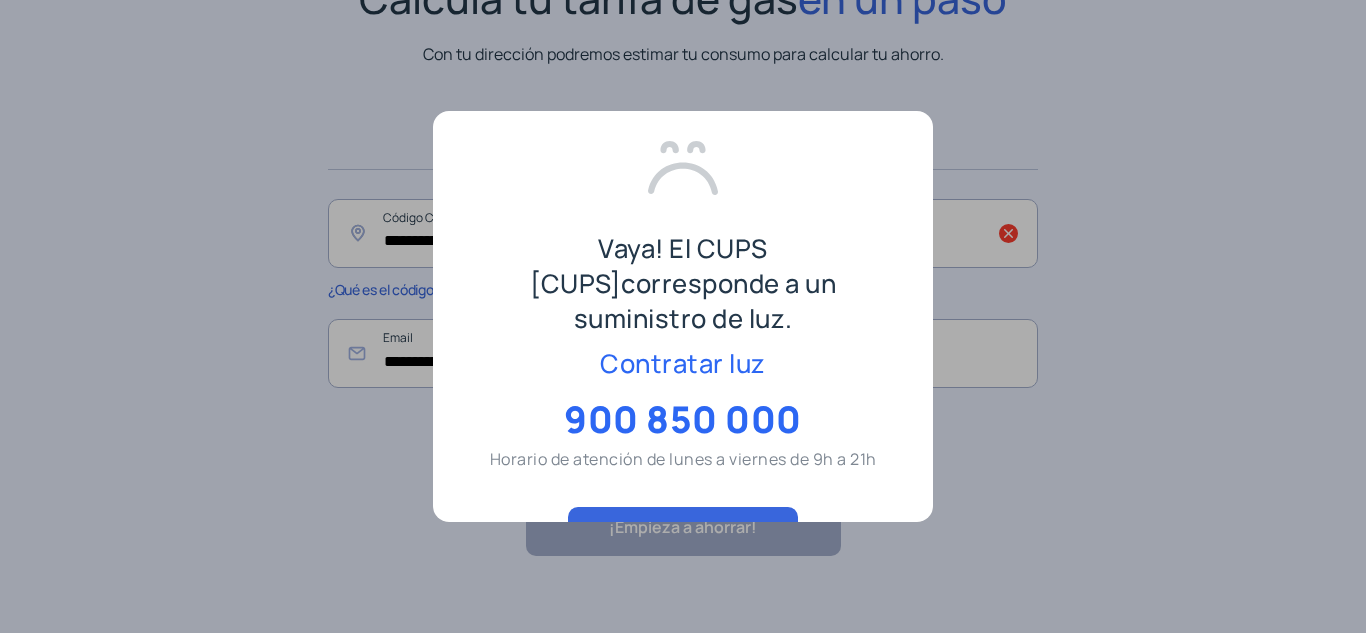 drag, startPoint x: 1153, startPoint y: 250, endPoint x: 1033, endPoint y: 250, distance: 120 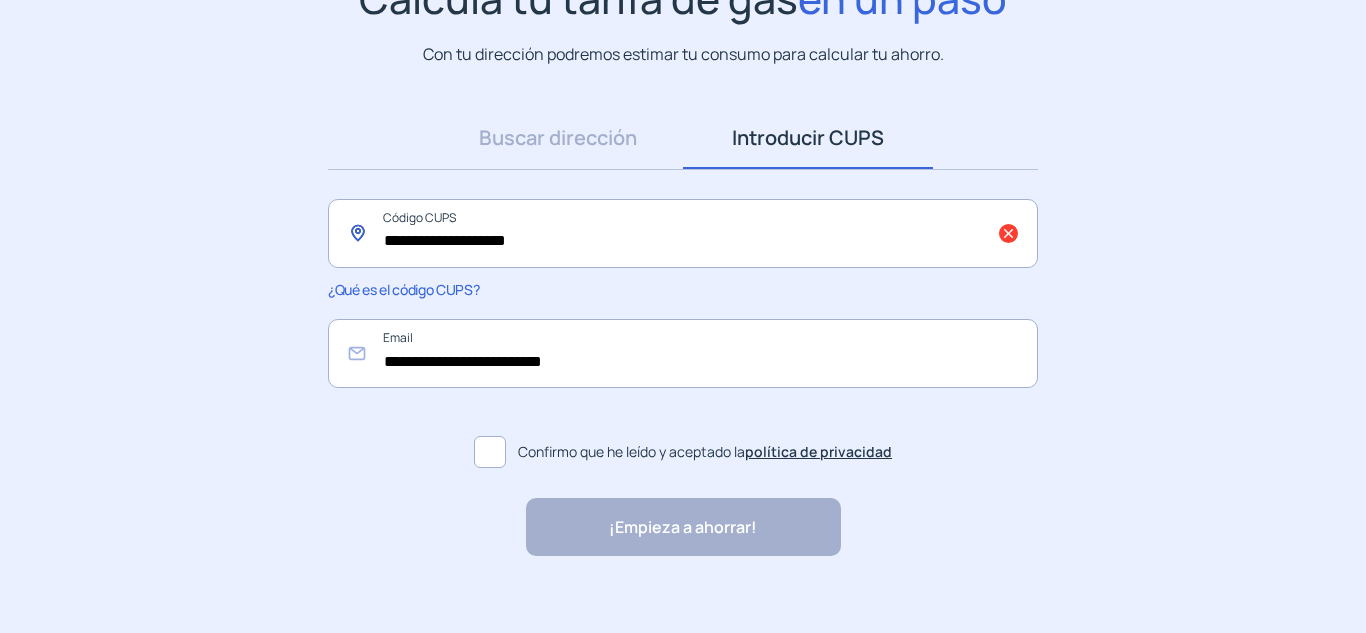 drag, startPoint x: 754, startPoint y: 248, endPoint x: 182, endPoint y: 248, distance: 572 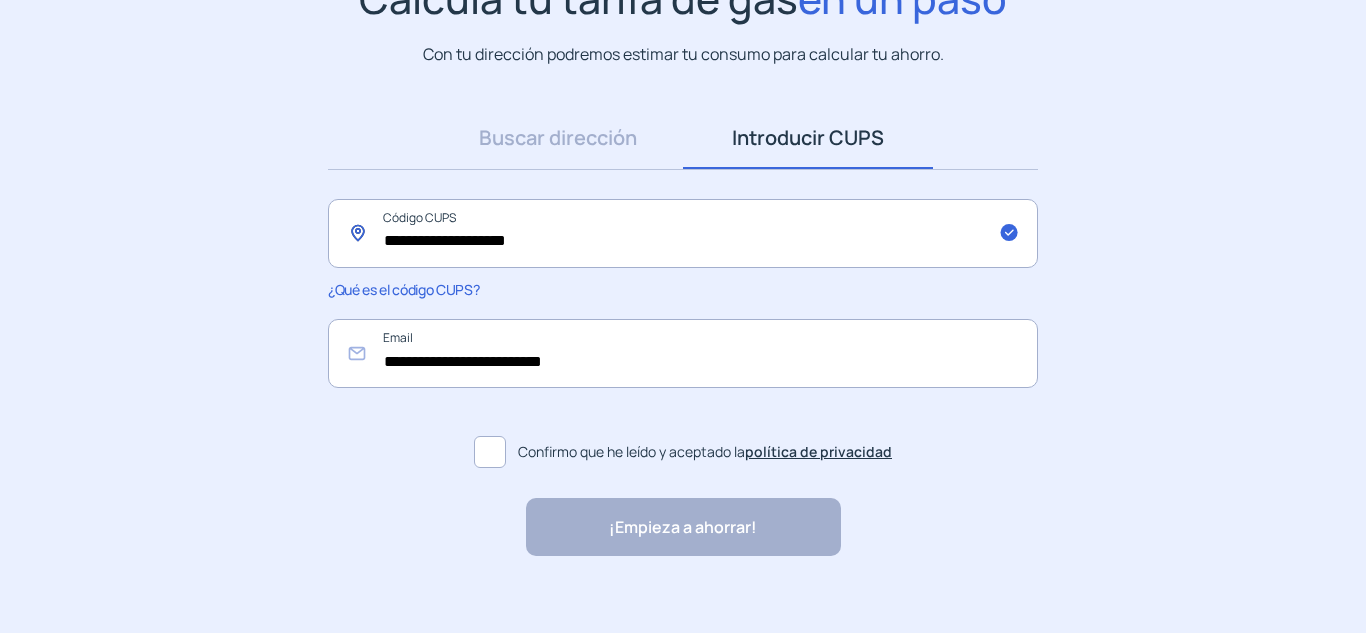 type on "**********" 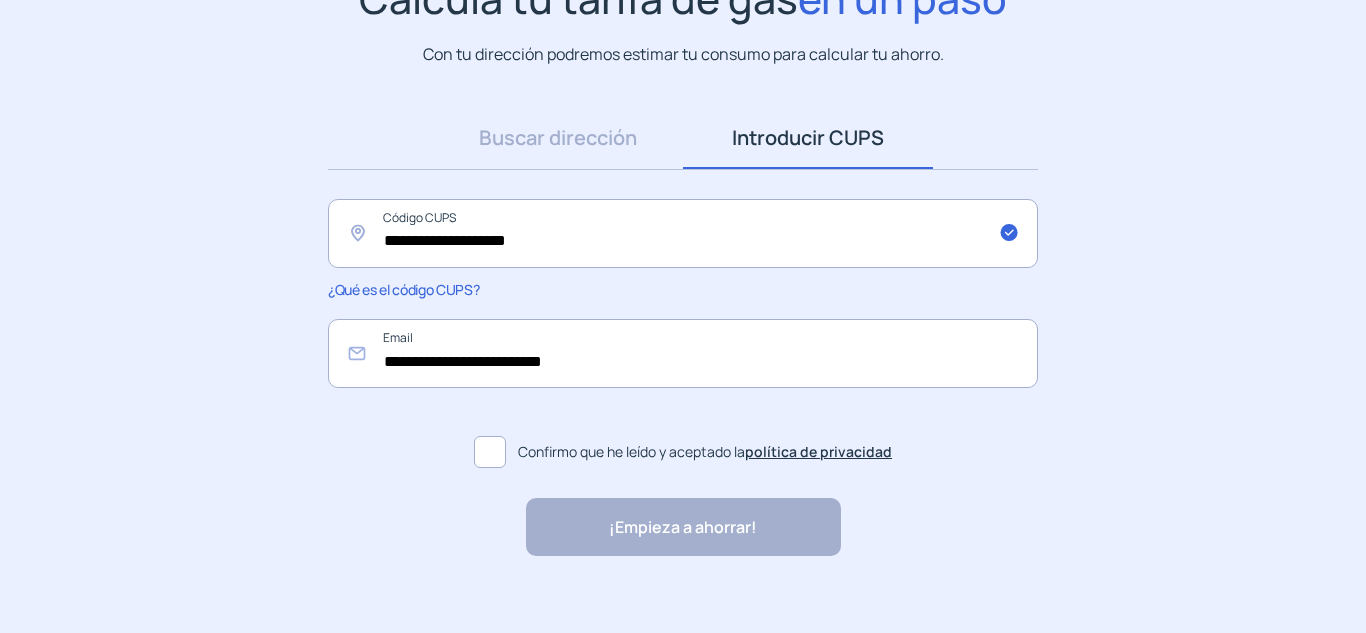 click 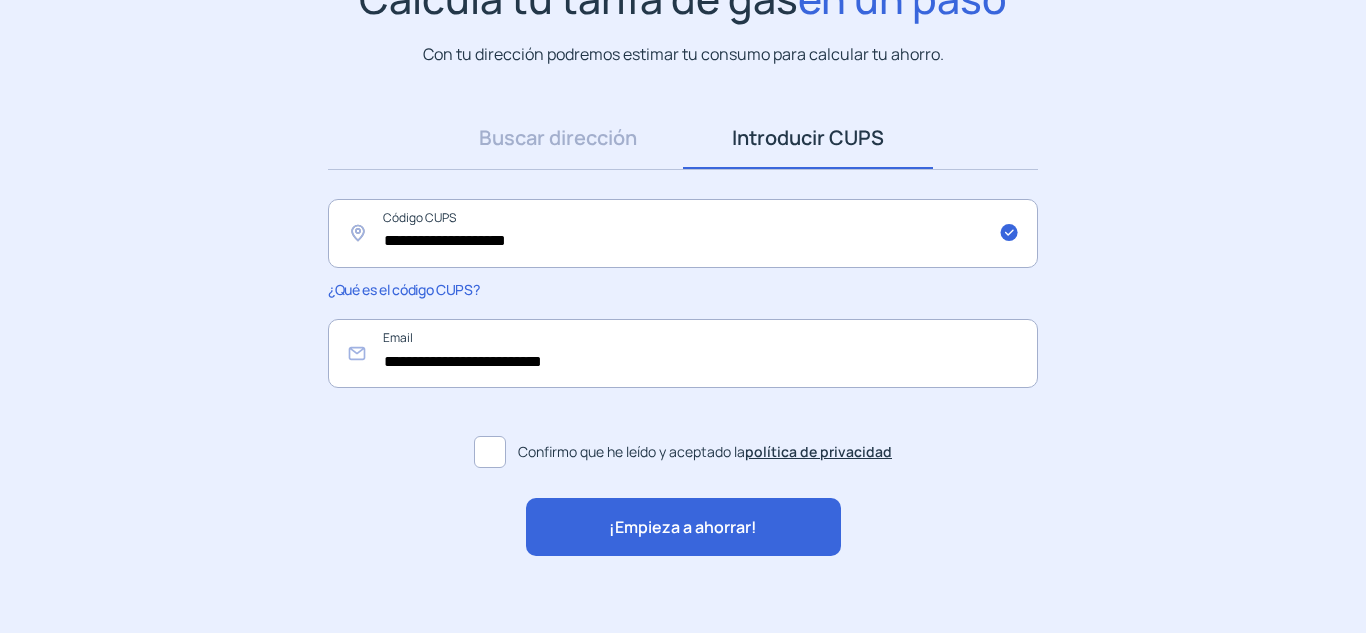 click on "¡Empieza a ahorrar!" 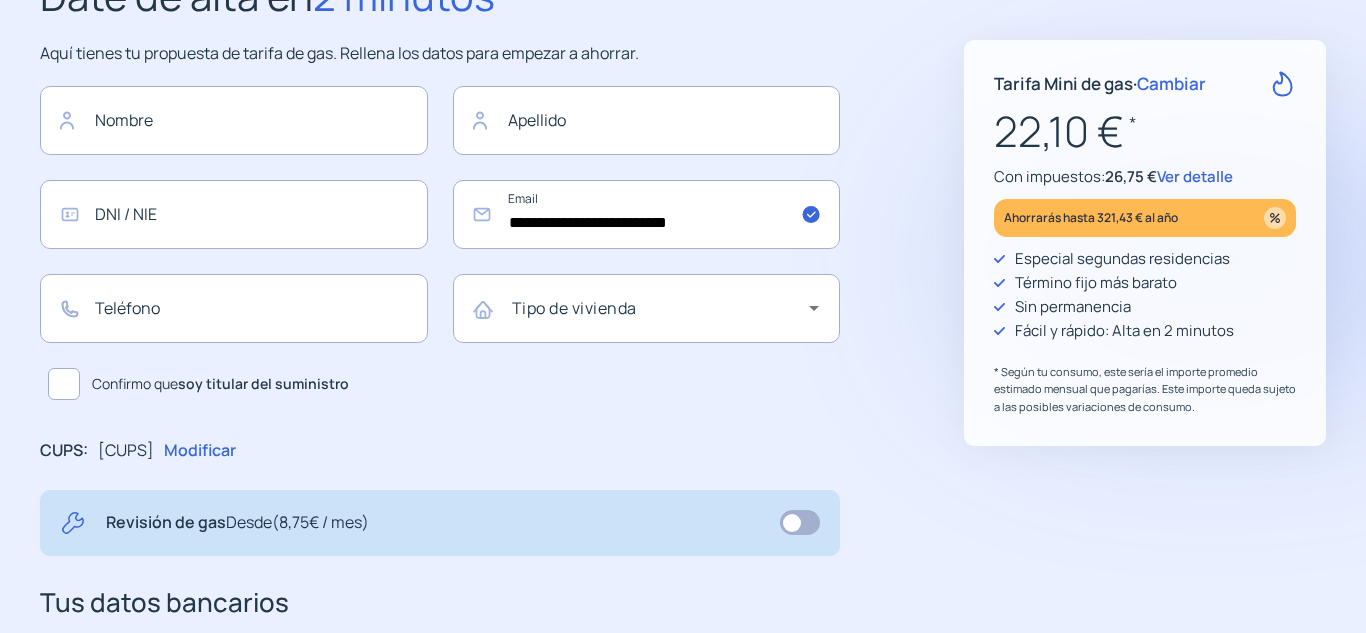 scroll, scrollTop: 0, scrollLeft: 0, axis: both 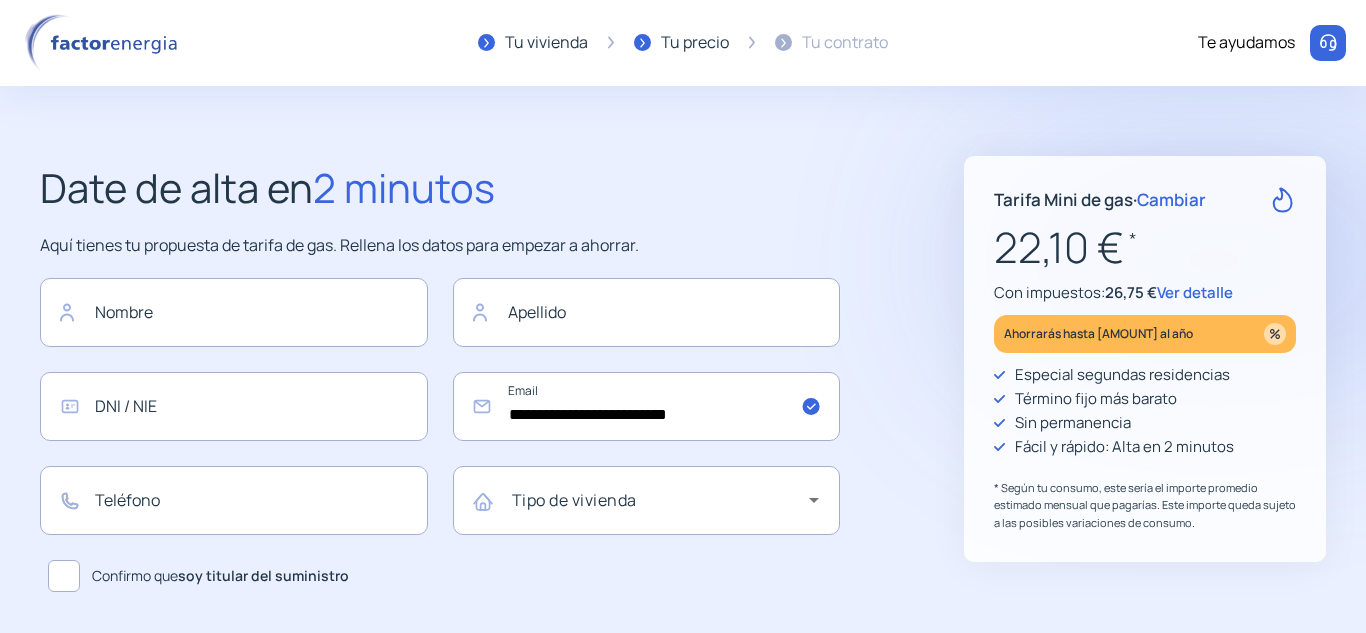 click on "Con impuestos:  26,75 €  Ver detalle" 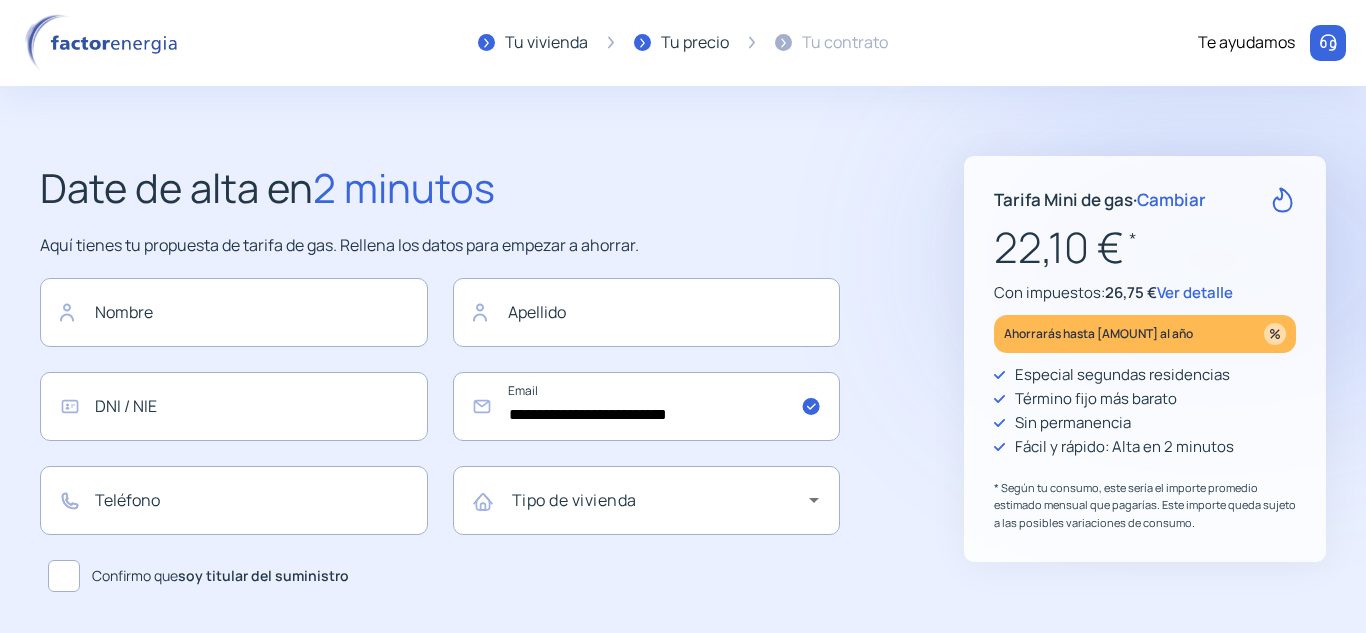 click on "Ver detalle" 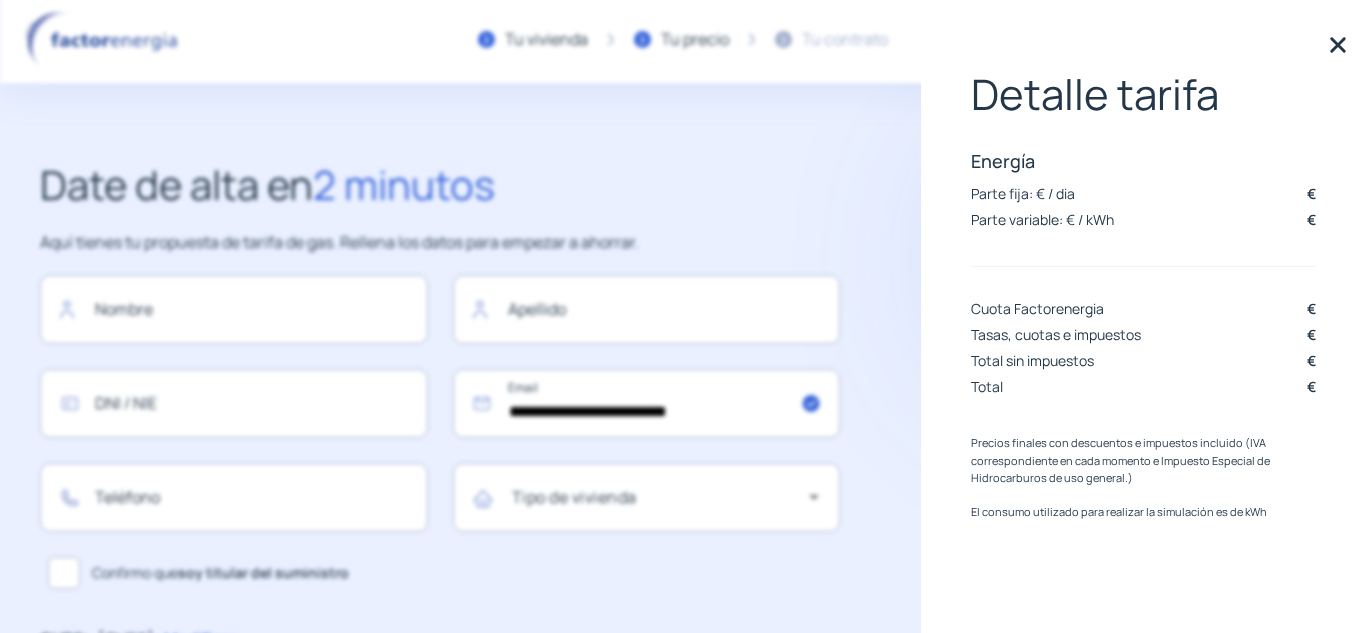 scroll, scrollTop: 0, scrollLeft: 0, axis: both 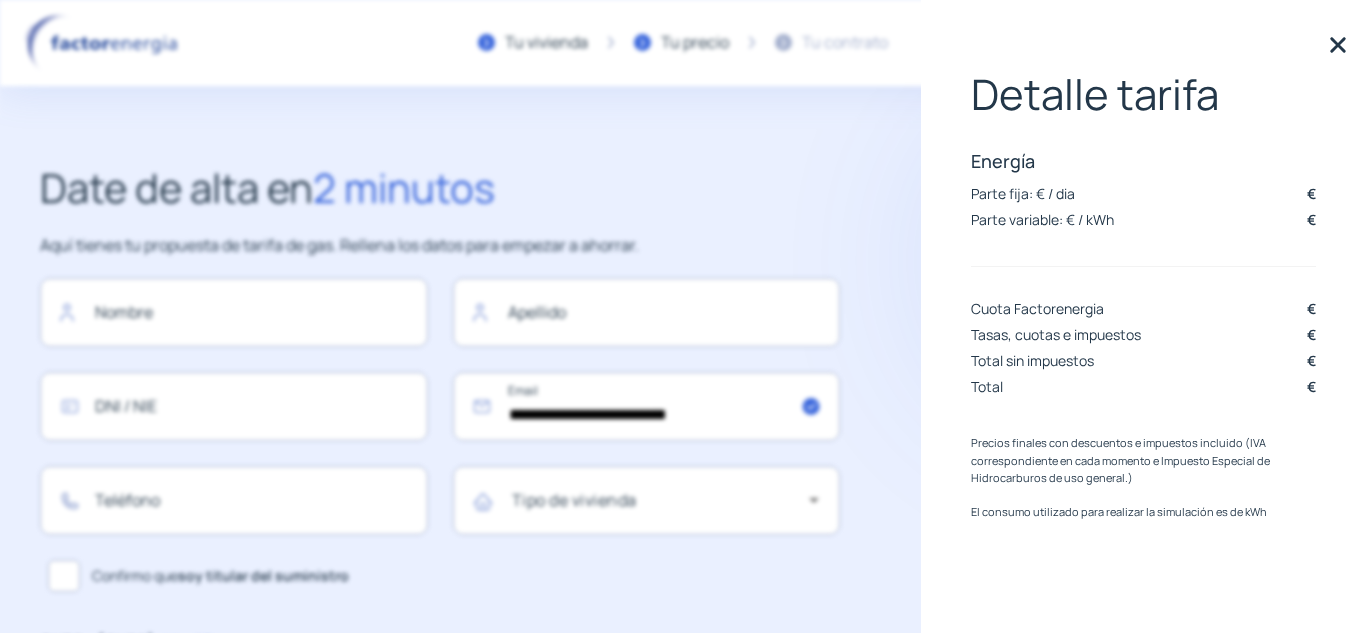 click 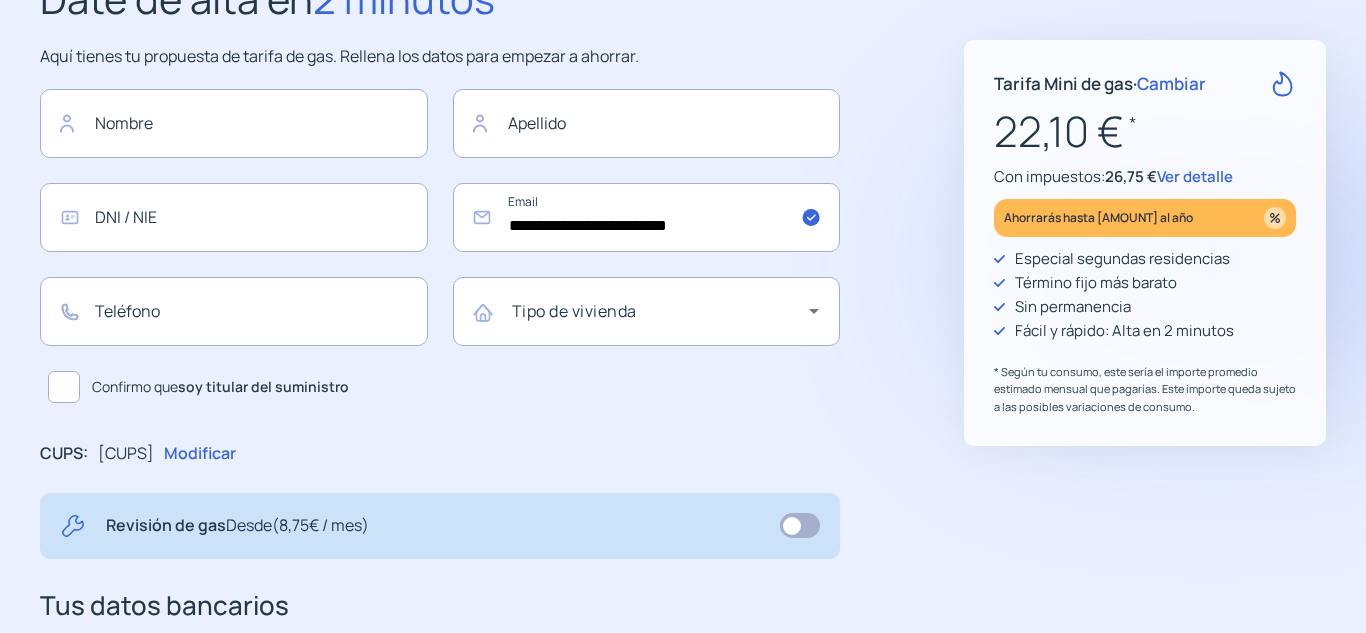 scroll, scrollTop: 233, scrollLeft: 0, axis: vertical 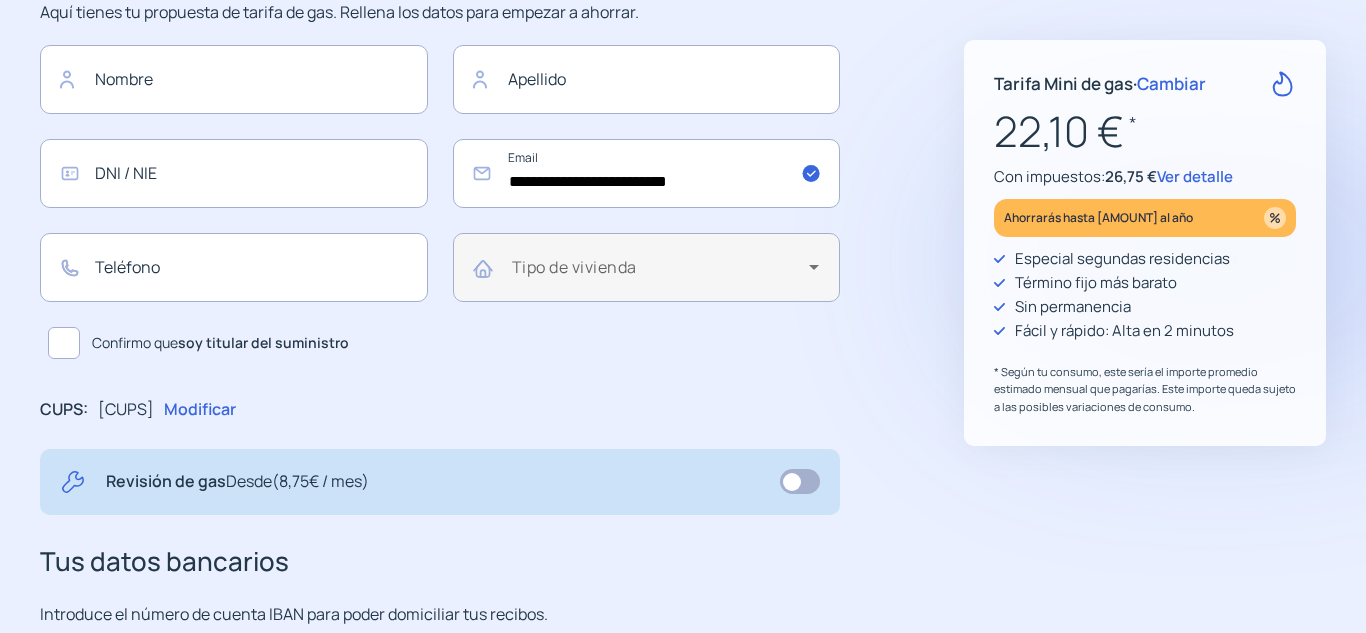 click on "Tipo de vivienda" 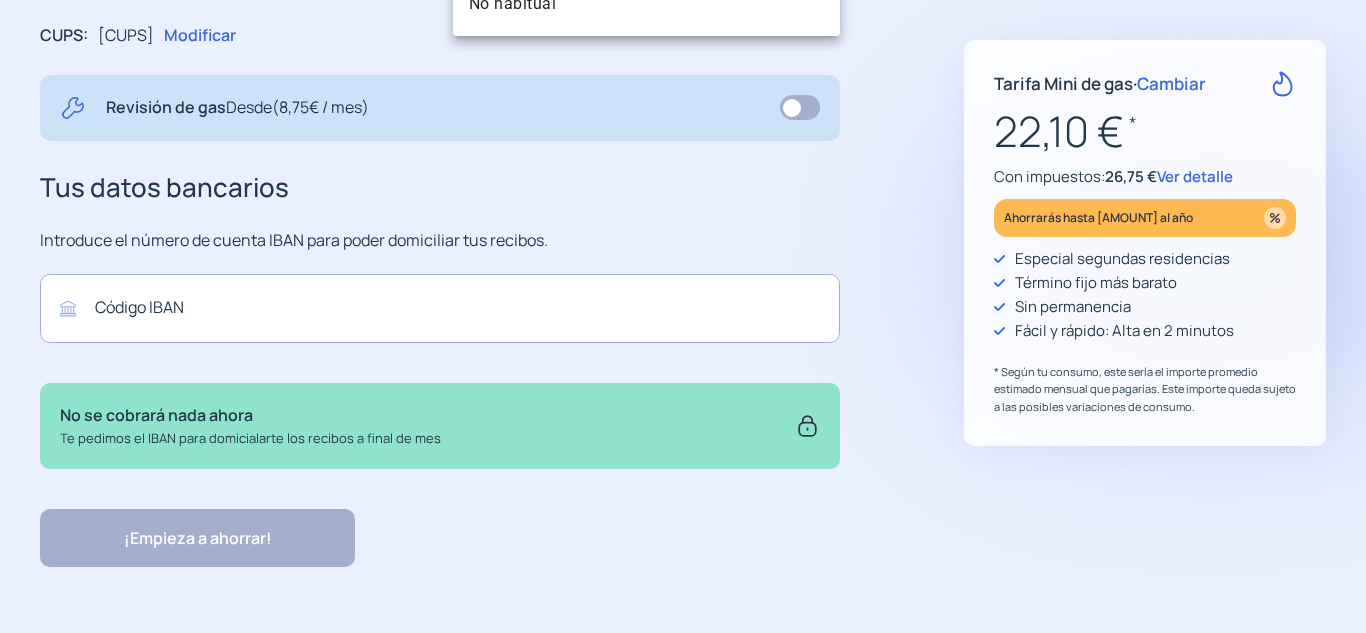 scroll, scrollTop: 611, scrollLeft: 0, axis: vertical 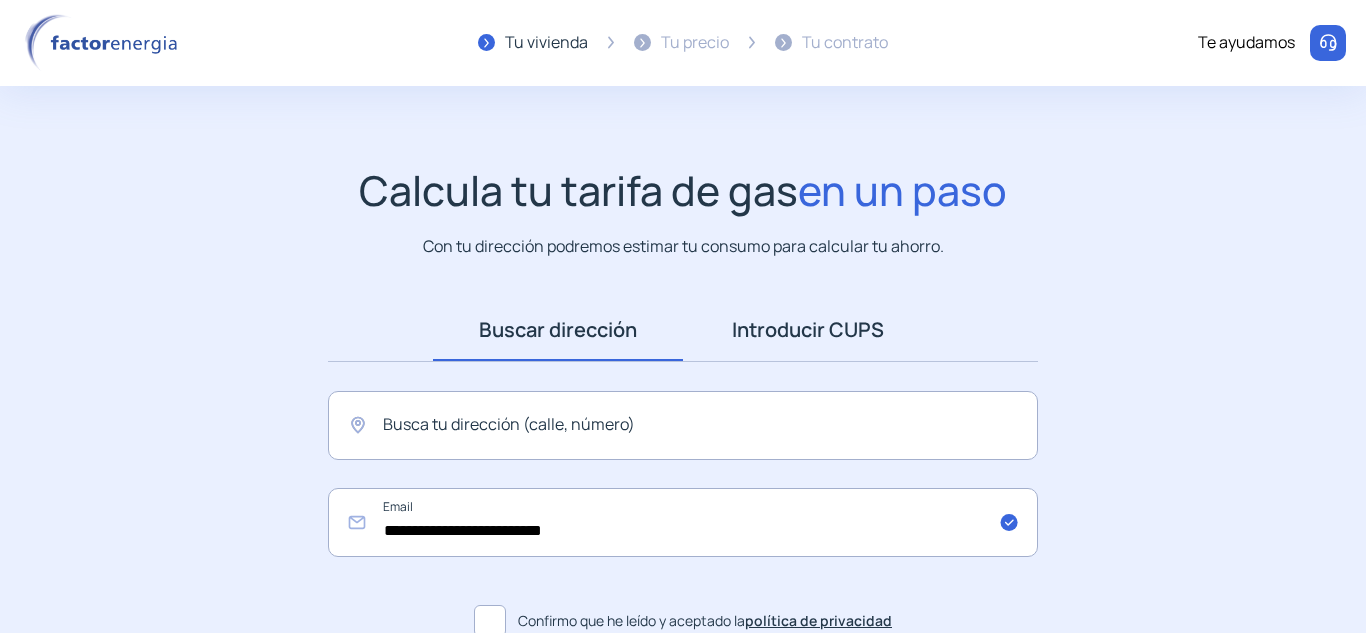 click on "Introducir CUPS" at bounding box center [808, 330] 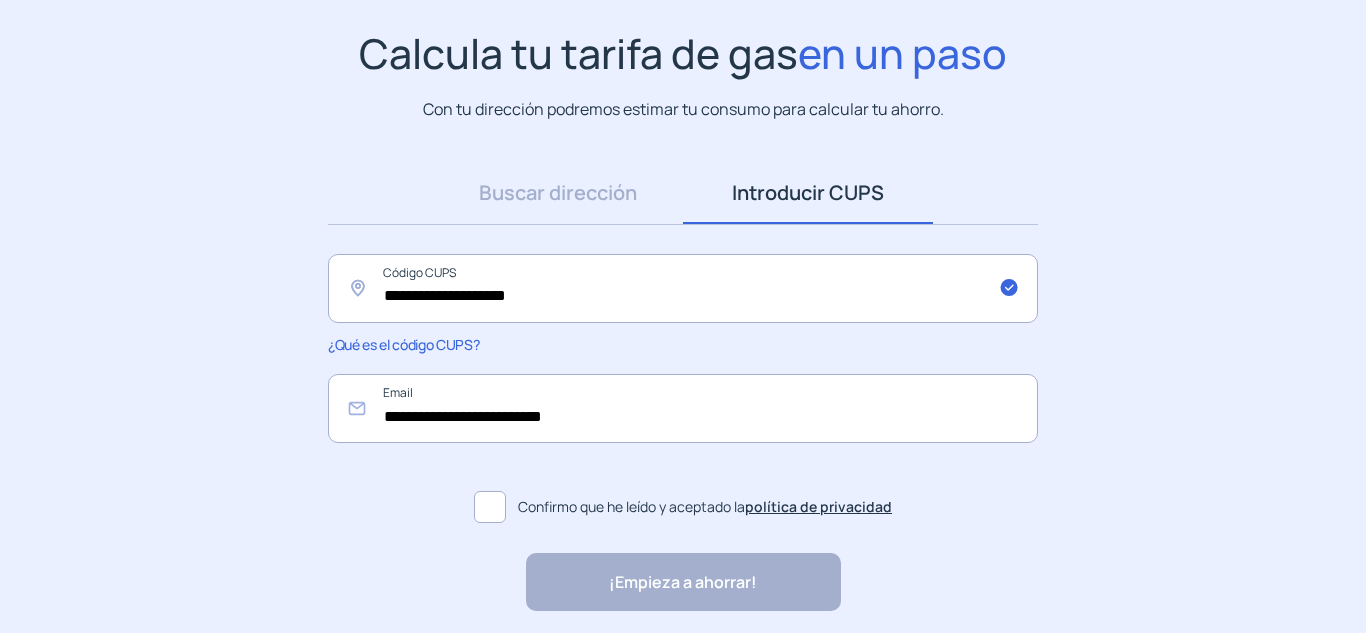 scroll, scrollTop: 215, scrollLeft: 0, axis: vertical 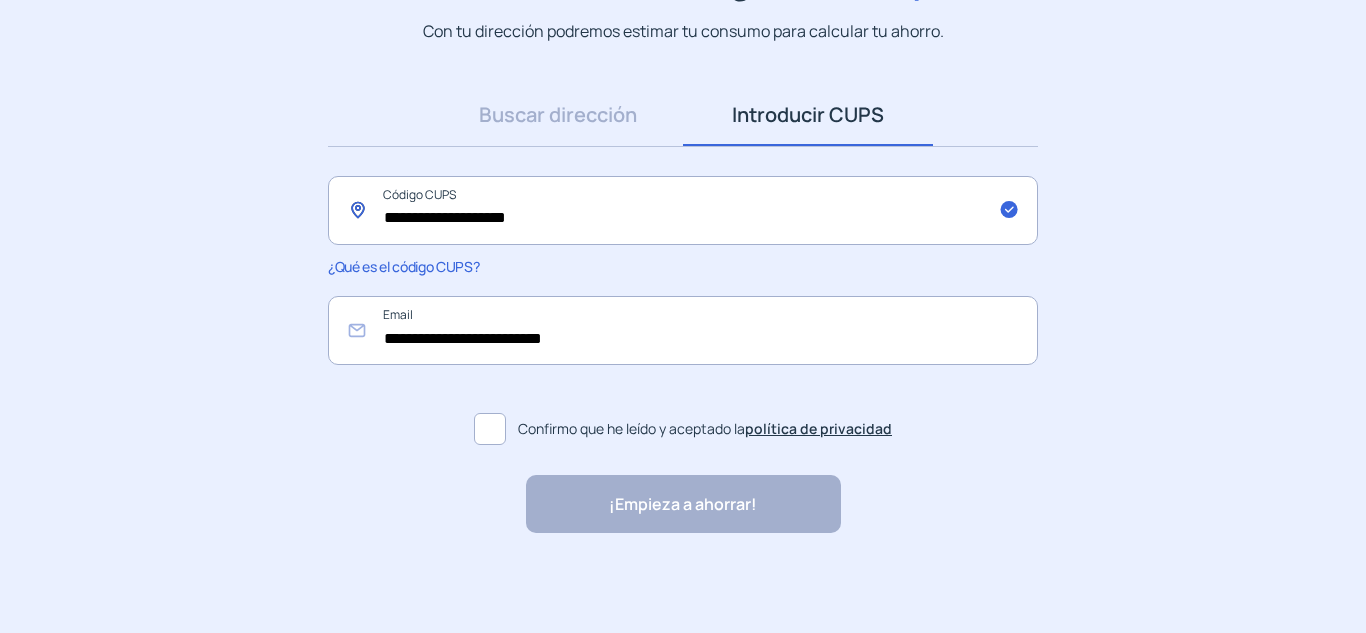 drag, startPoint x: 627, startPoint y: 224, endPoint x: 226, endPoint y: 239, distance: 401.28046 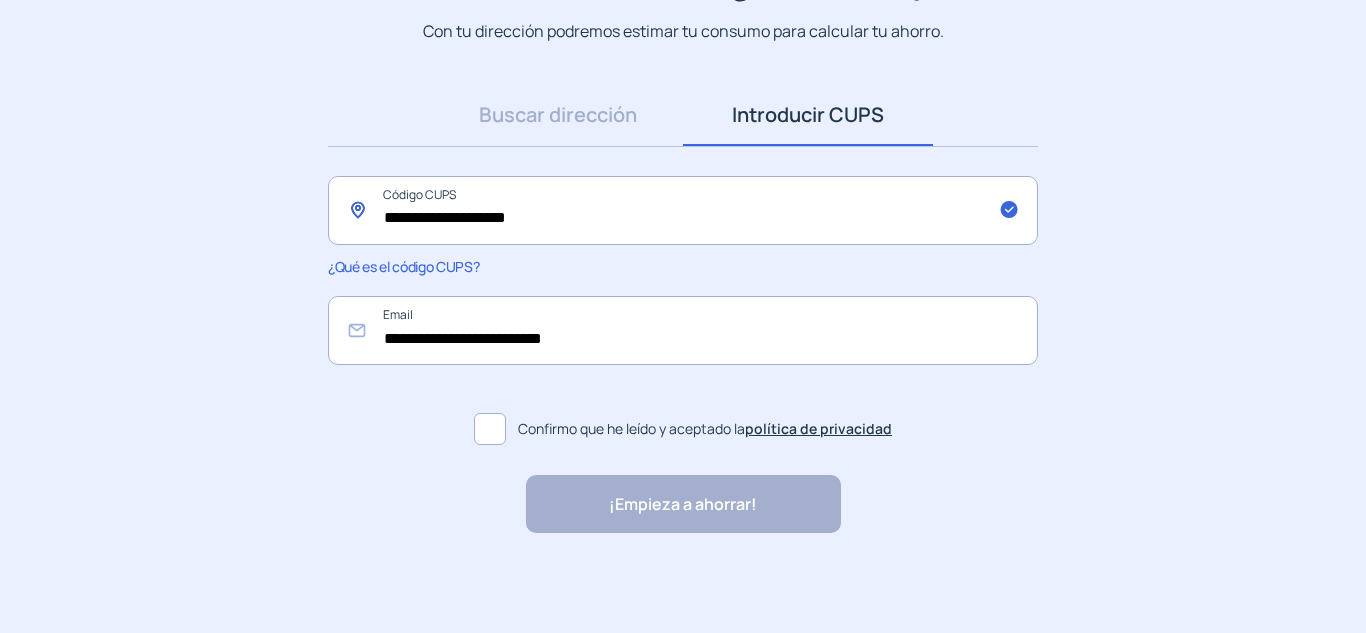 type on "**********" 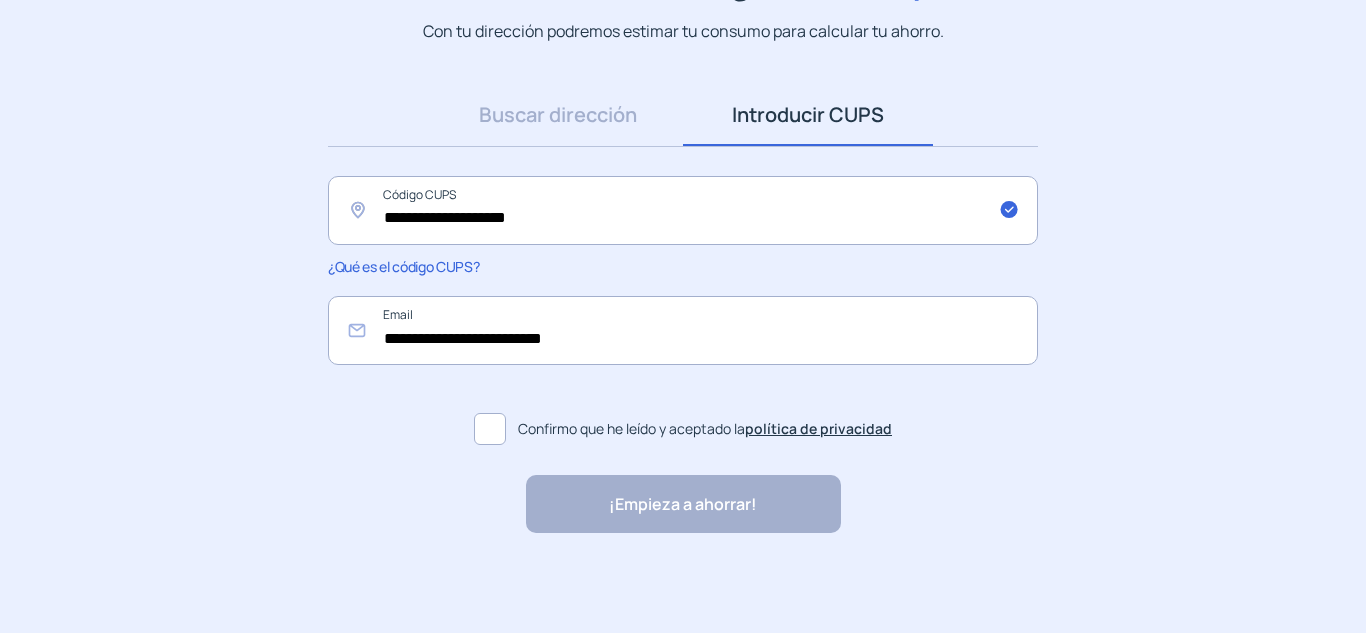 click 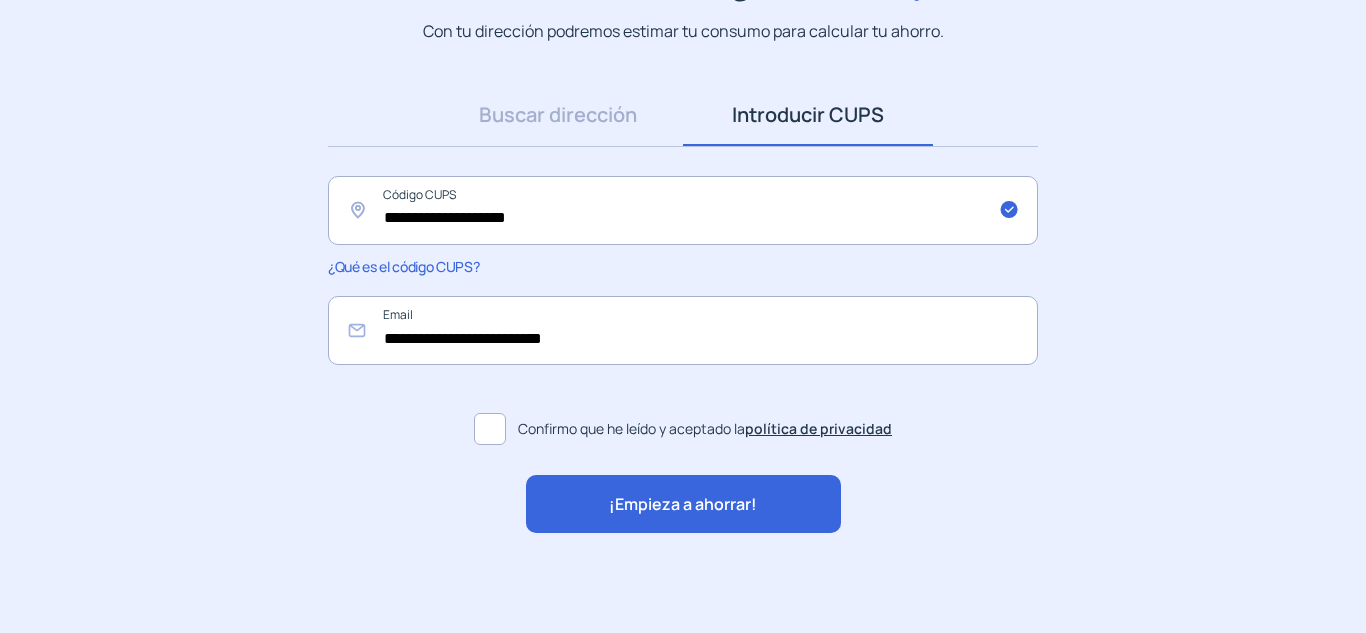 click on "¡Empieza a ahorrar!" 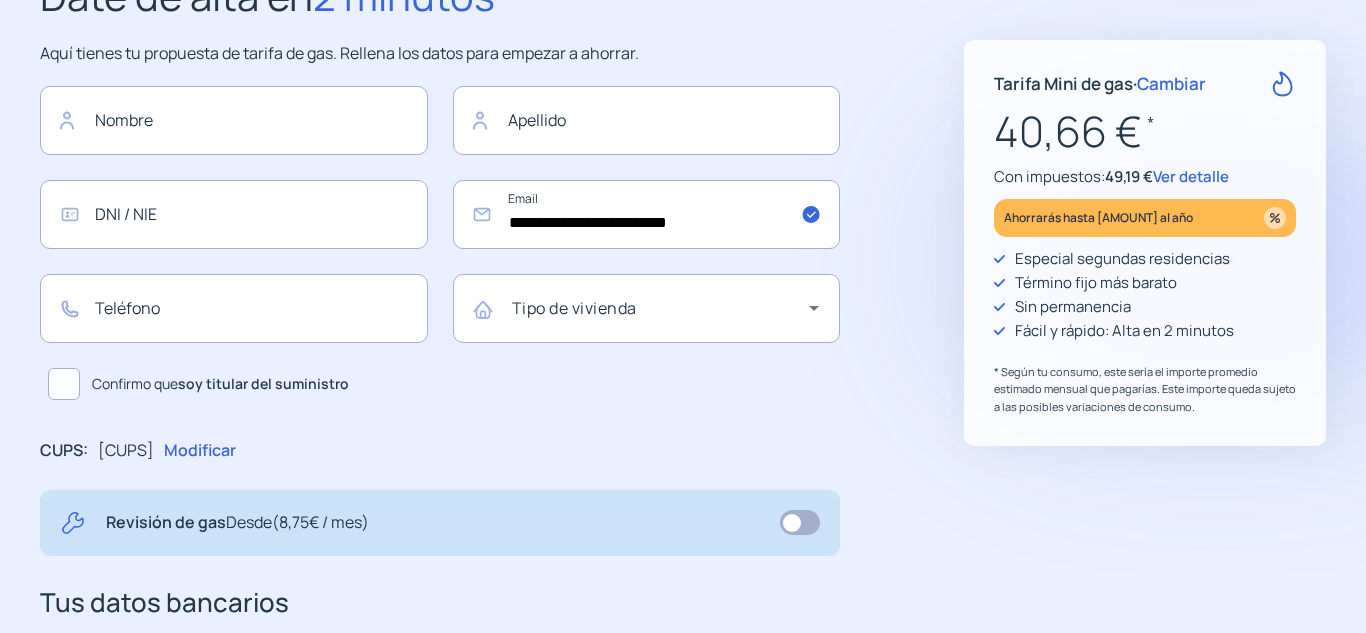 scroll, scrollTop: 0, scrollLeft: 0, axis: both 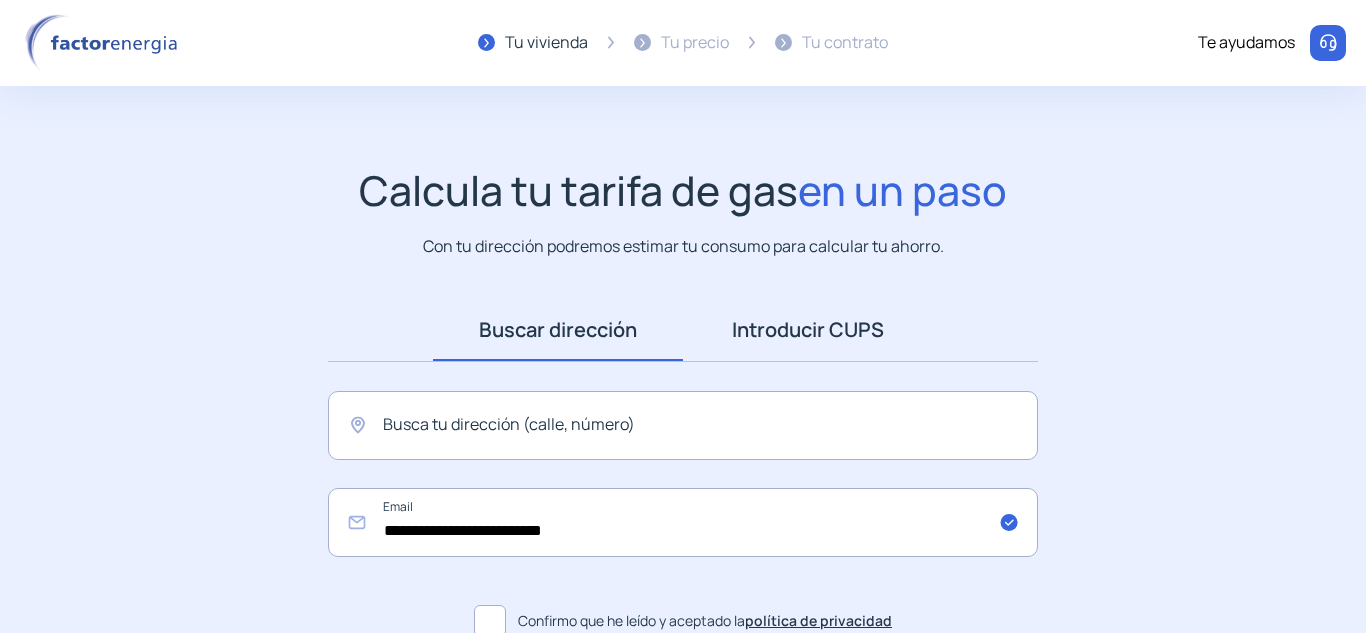 click on "Introducir CUPS" at bounding box center [808, 330] 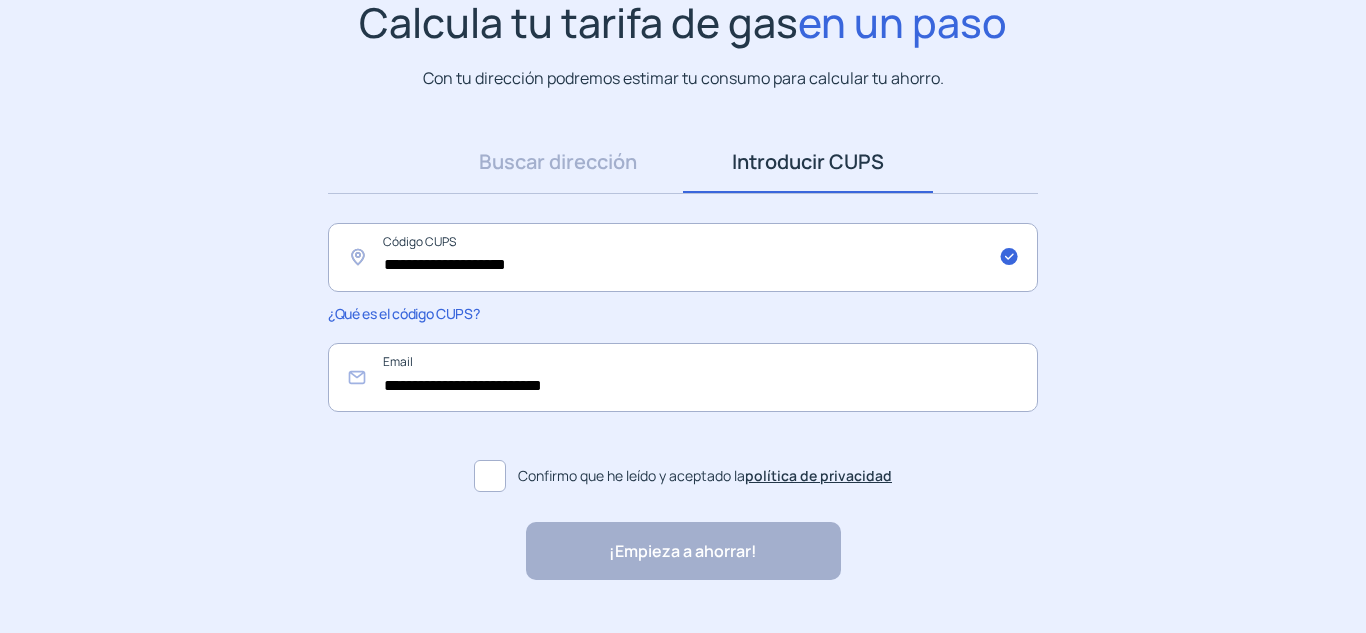 scroll, scrollTop: 215, scrollLeft: 0, axis: vertical 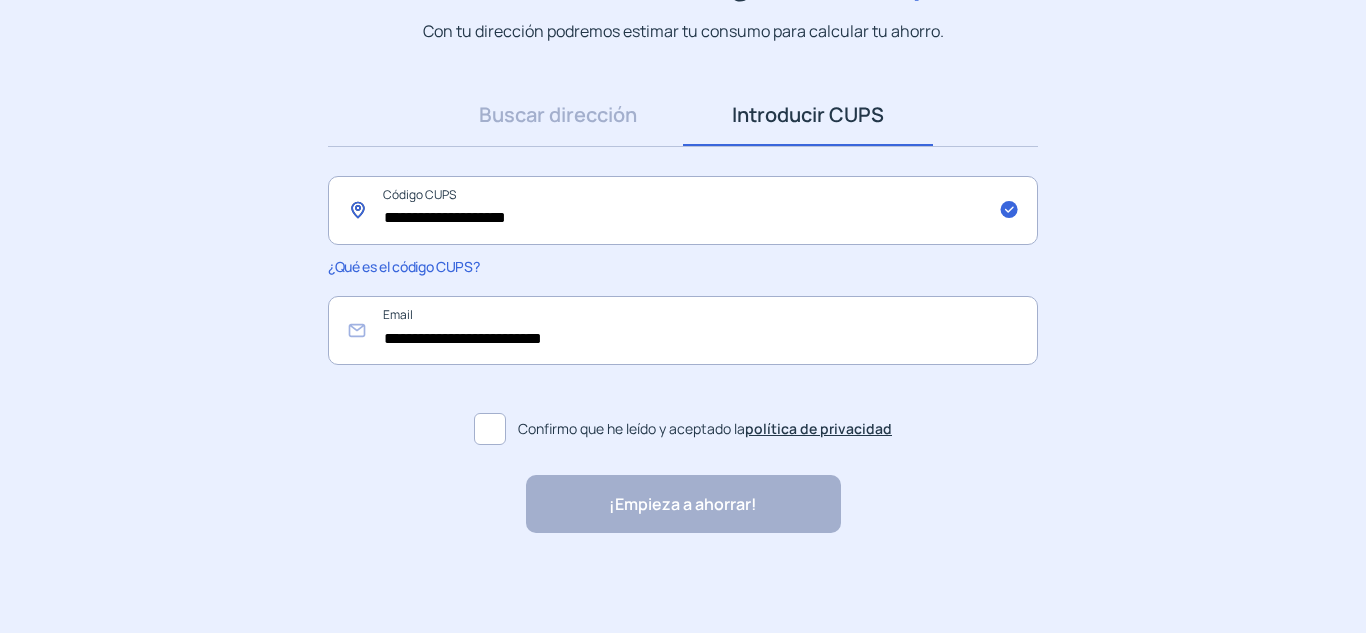drag, startPoint x: 743, startPoint y: 244, endPoint x: 383, endPoint y: 88, distance: 392.34677 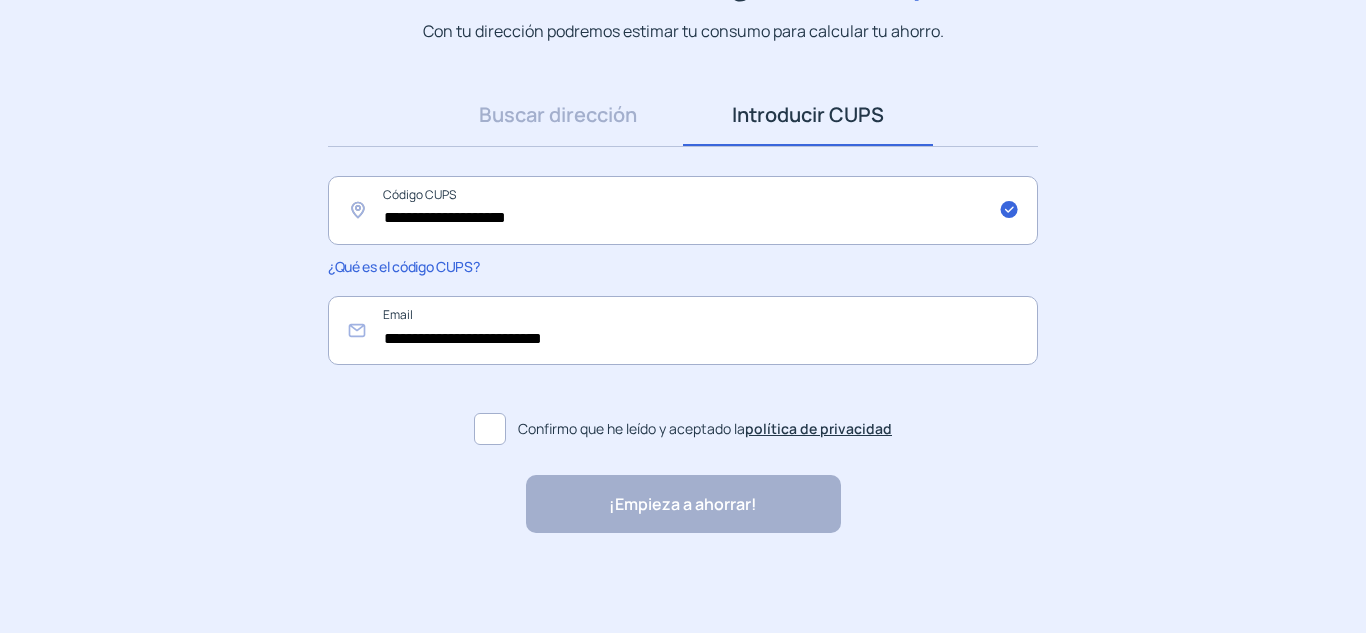 scroll, scrollTop: 0, scrollLeft: 0, axis: both 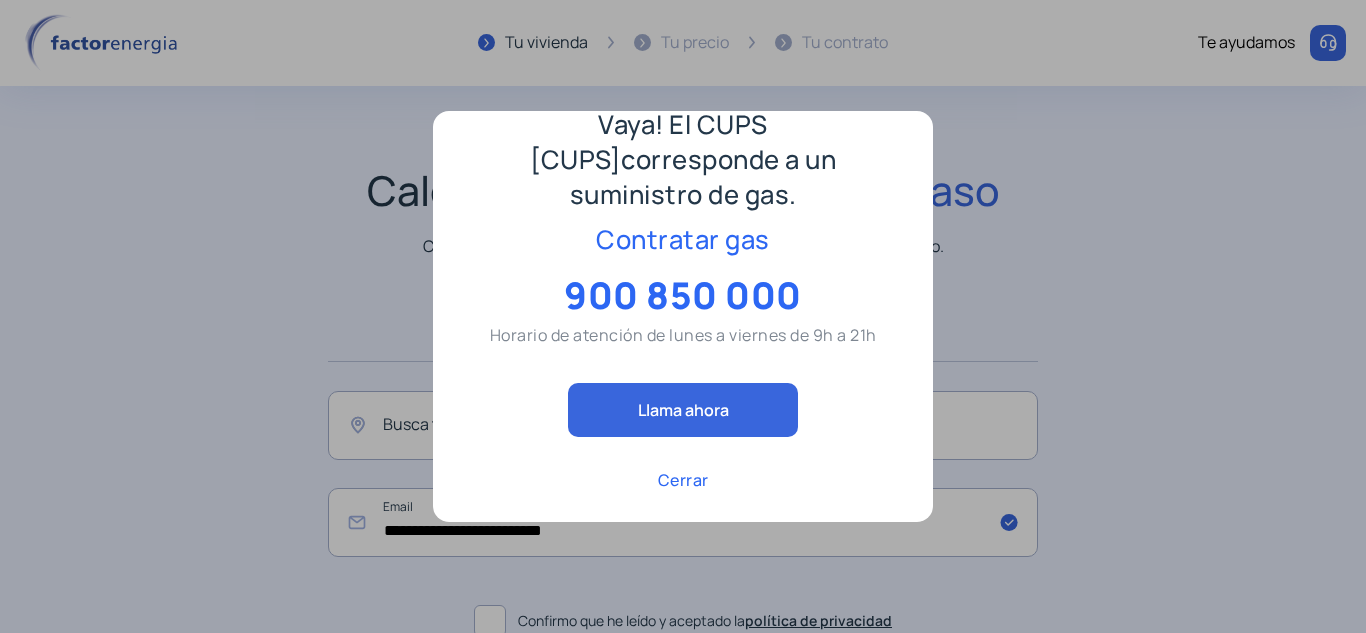 click on "Vaya! El CUPS [CUPS] corresponde a un suministro de gas. Contratar gas [PHONE] Horario de atención de lunes a viernes de 9h a 21h Llama ahora Cerrar" at bounding box center (683, 254) 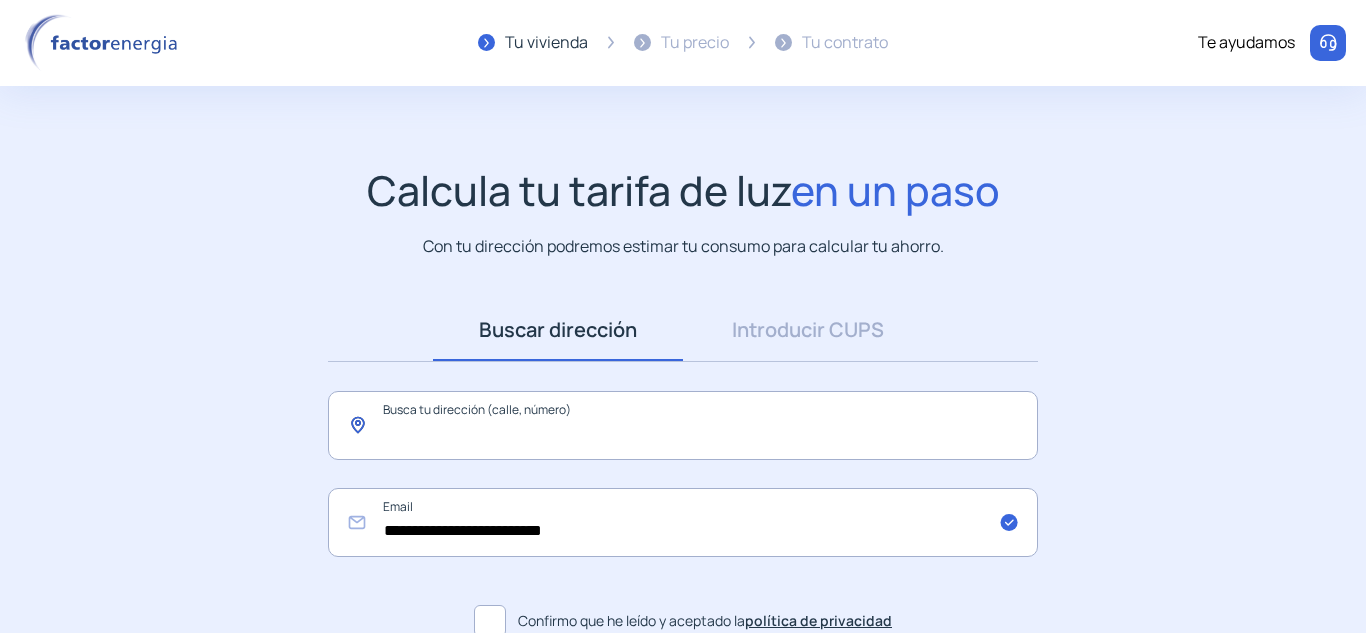 drag, startPoint x: 655, startPoint y: 439, endPoint x: 771, endPoint y: 373, distance: 133.46161 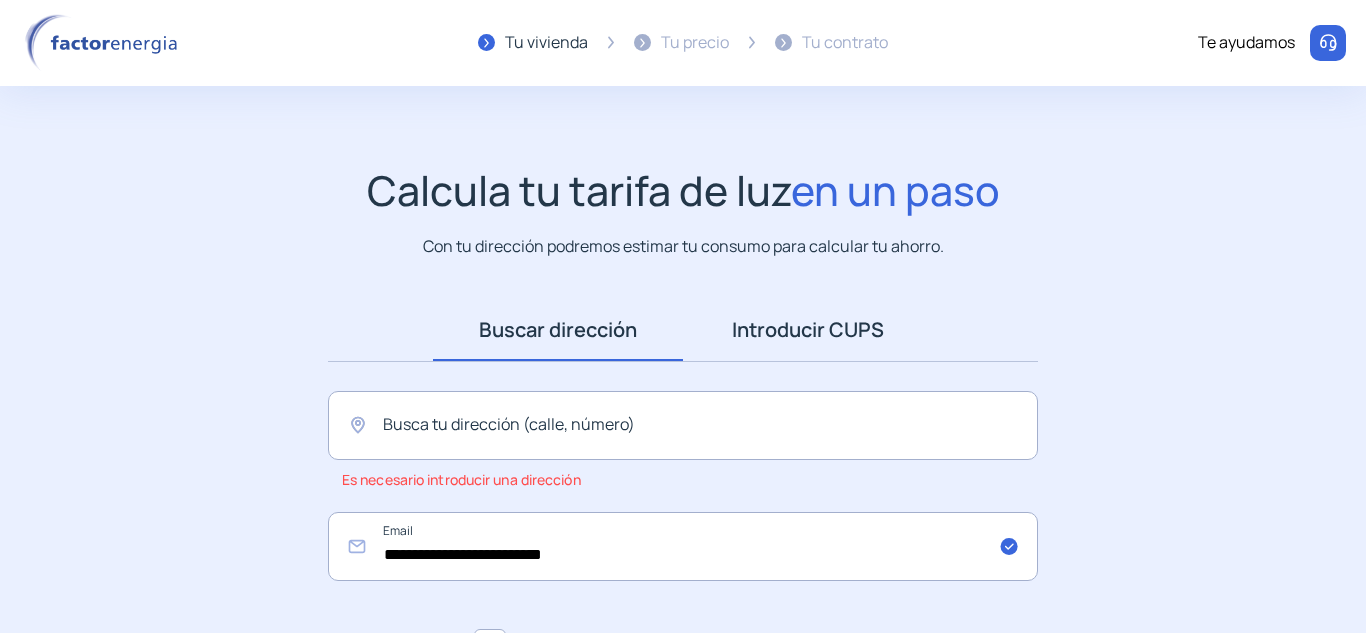 click on "Introducir CUPS" at bounding box center (808, 330) 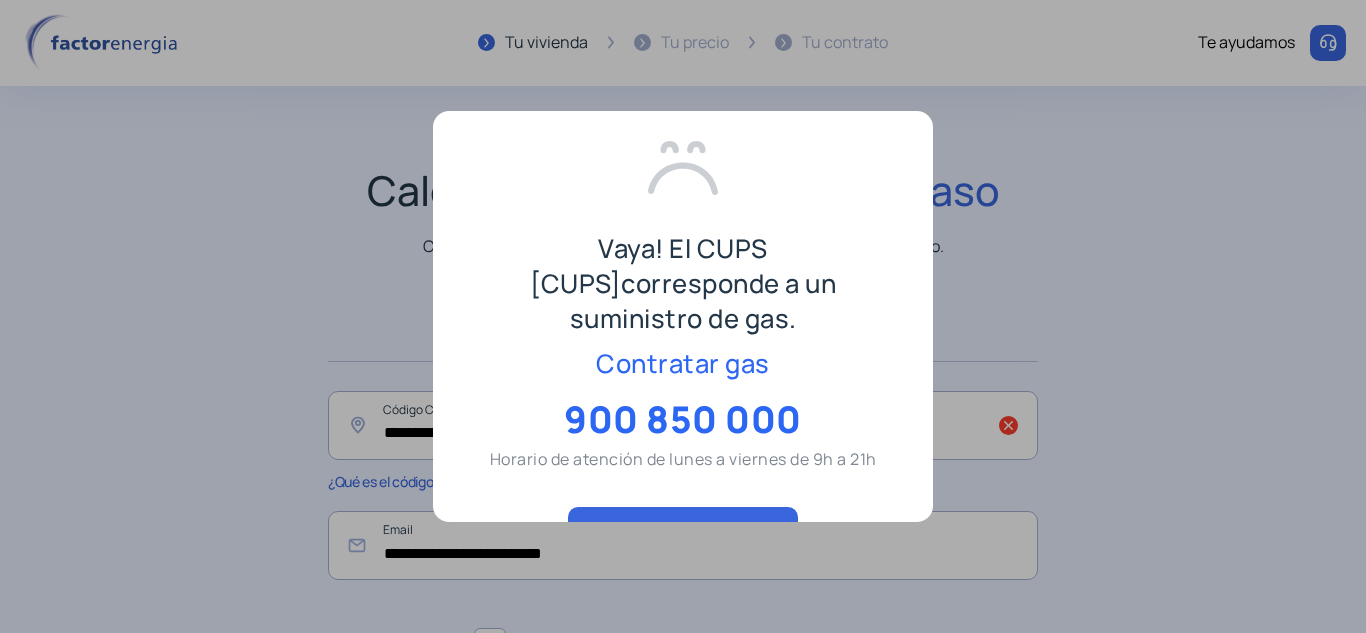drag, startPoint x: 1052, startPoint y: 185, endPoint x: 1038, endPoint y: 212, distance: 30.413813 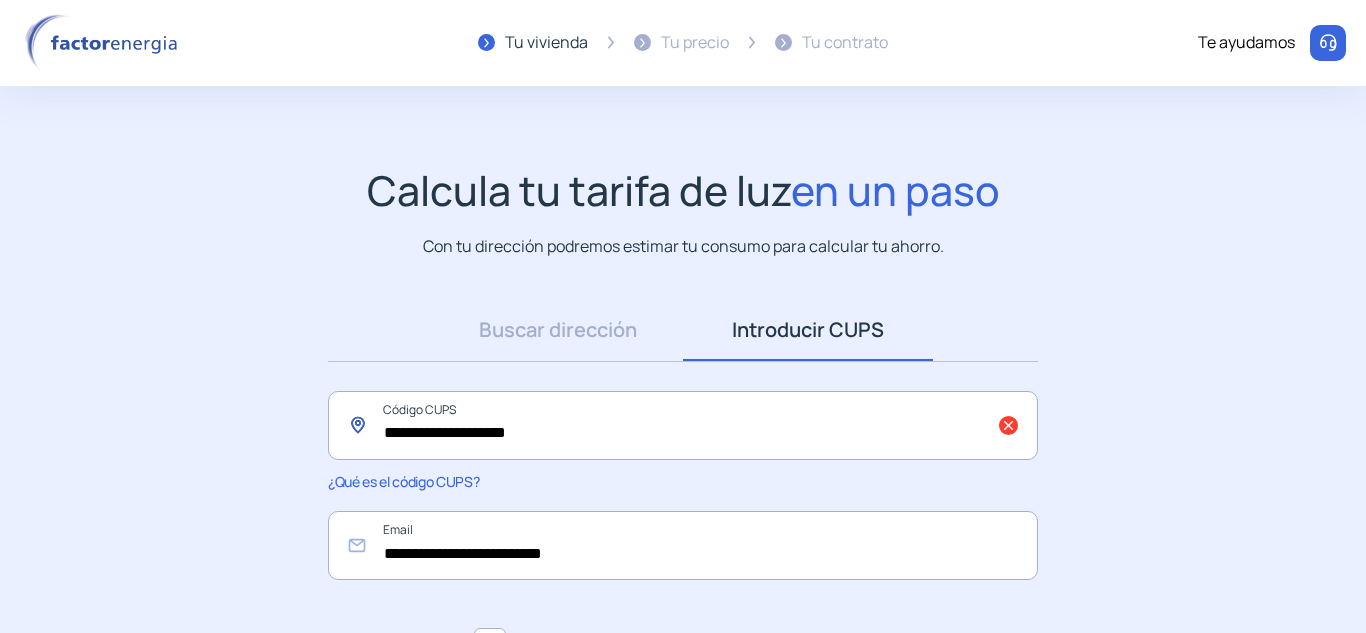 drag, startPoint x: 899, startPoint y: 425, endPoint x: 323, endPoint y: 443, distance: 576.2812 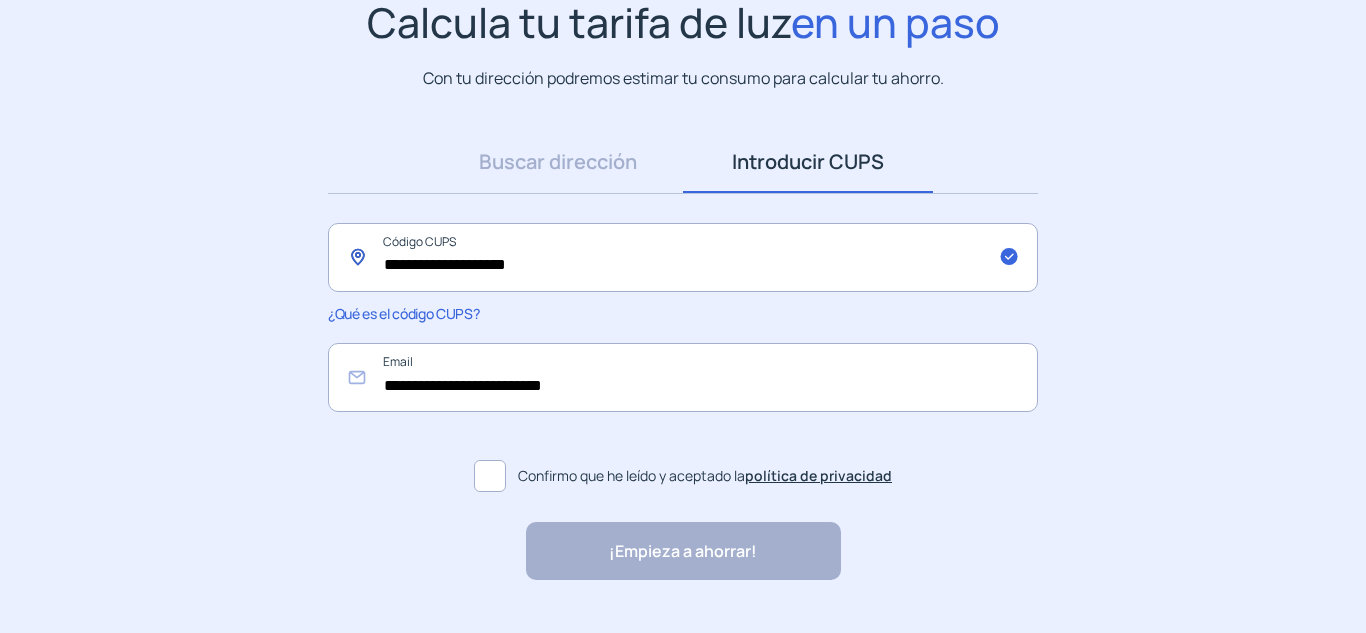 scroll, scrollTop: 215, scrollLeft: 0, axis: vertical 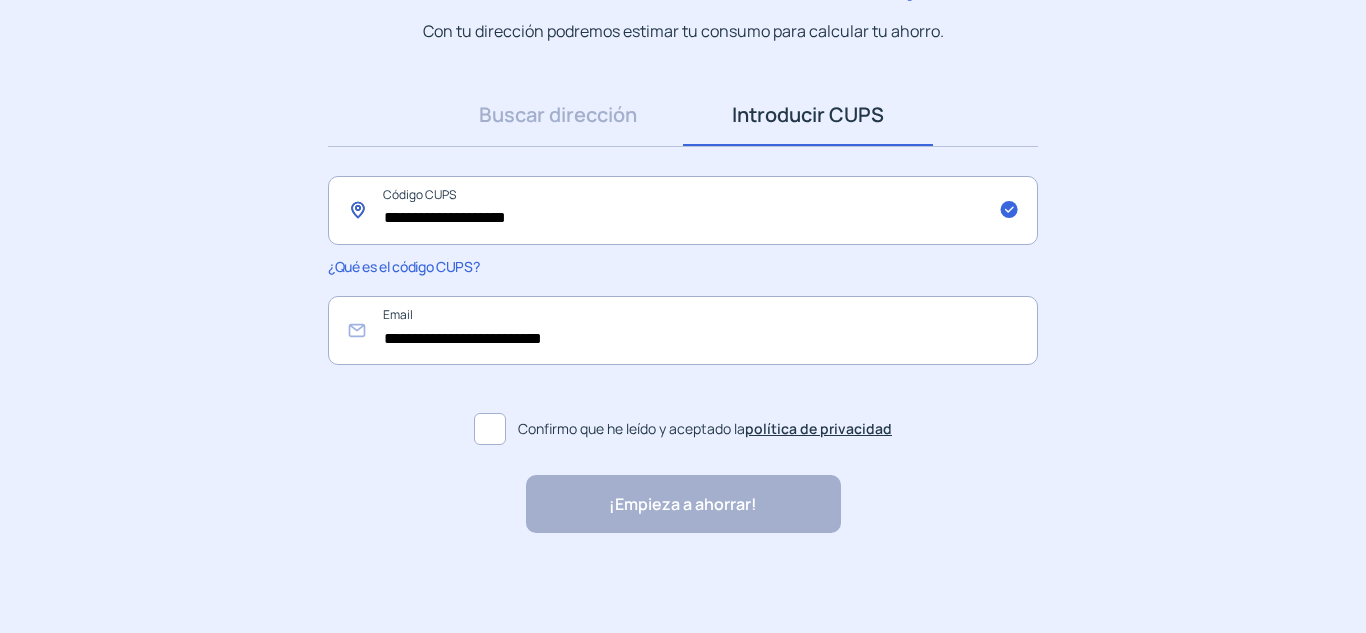 type on "**********" 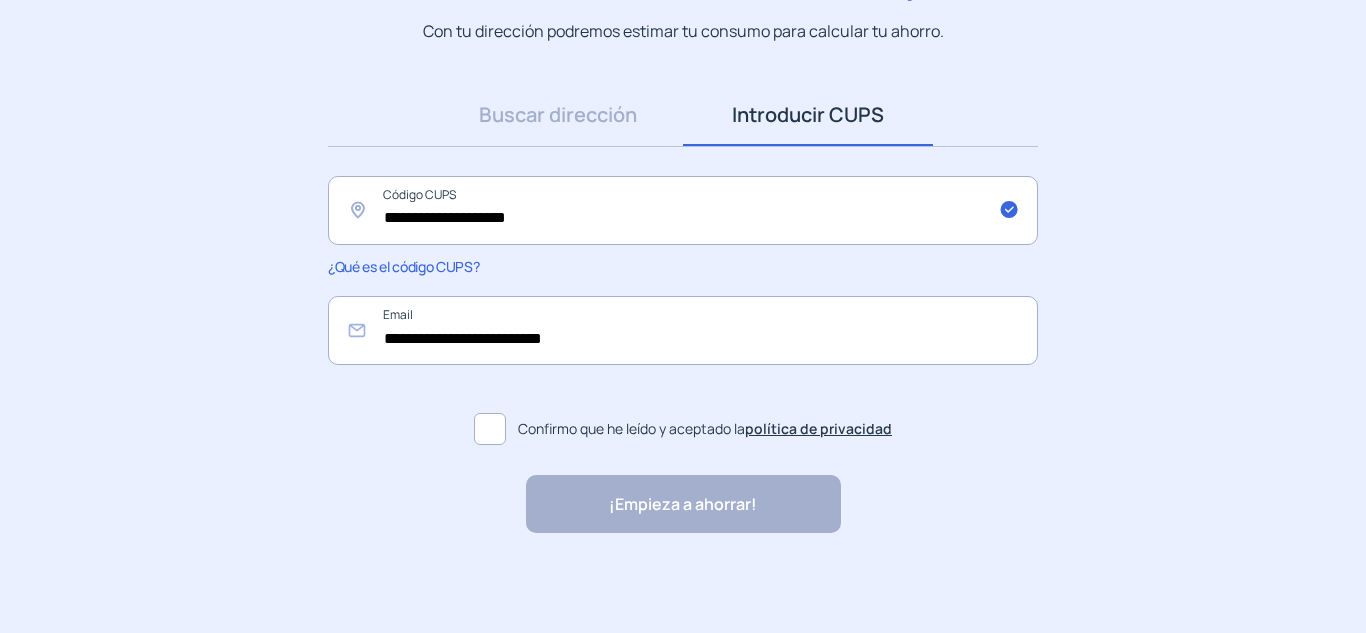 click 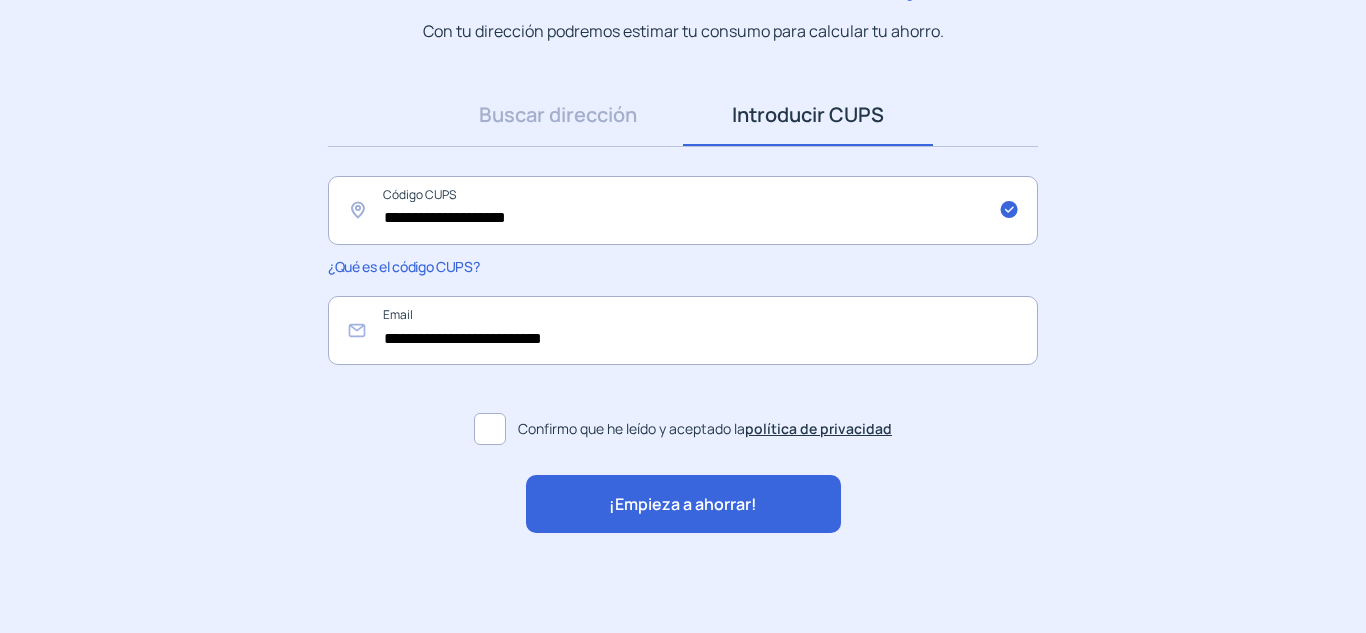 click on "¡Empieza a ahorrar!" 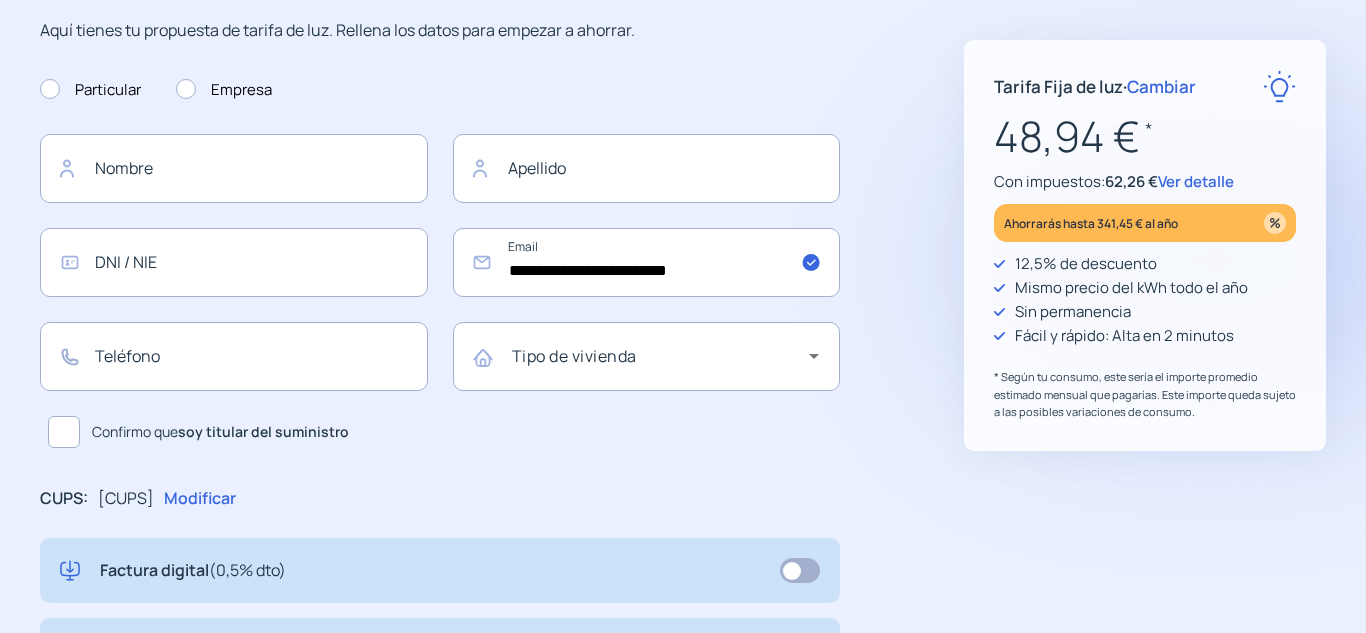 scroll, scrollTop: 0, scrollLeft: 0, axis: both 